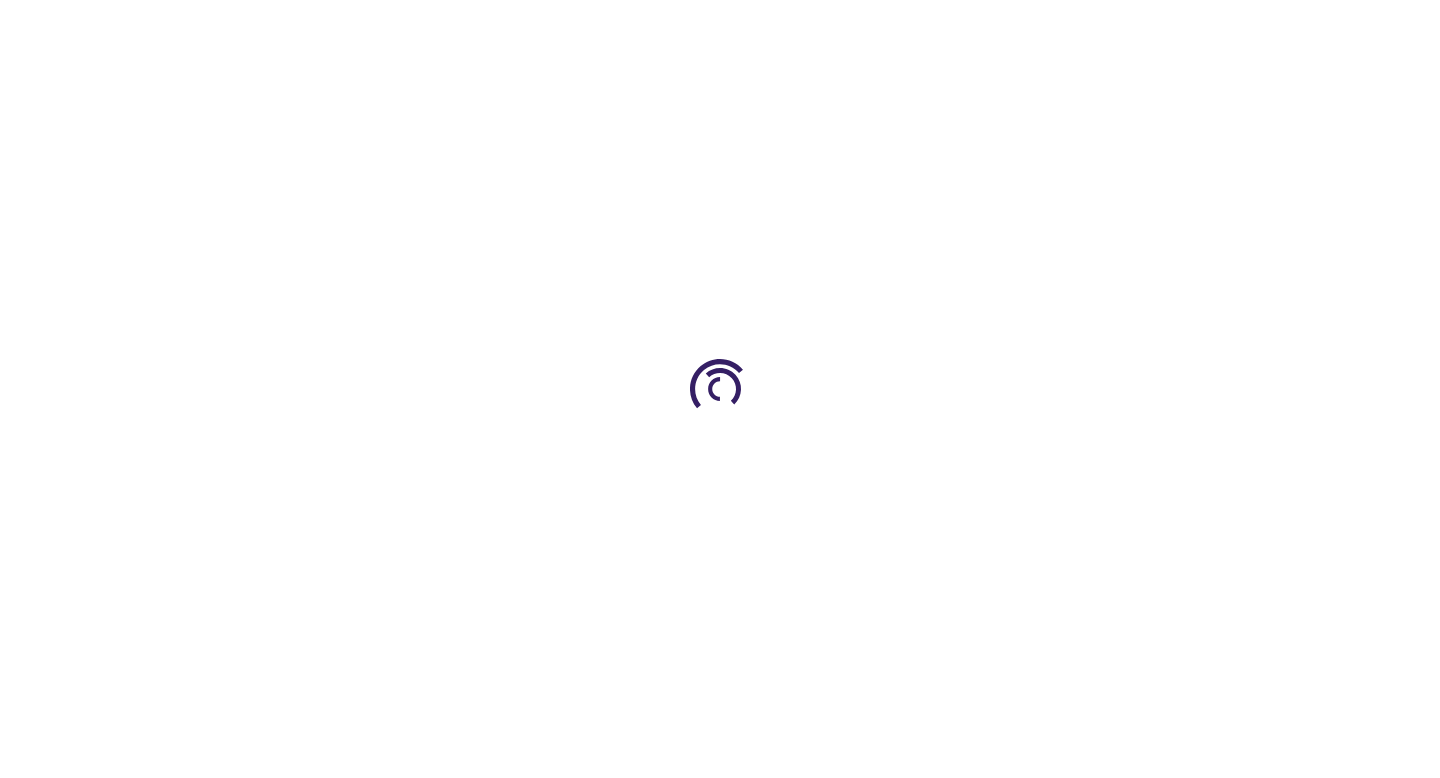 scroll, scrollTop: 0, scrollLeft: 0, axis: both 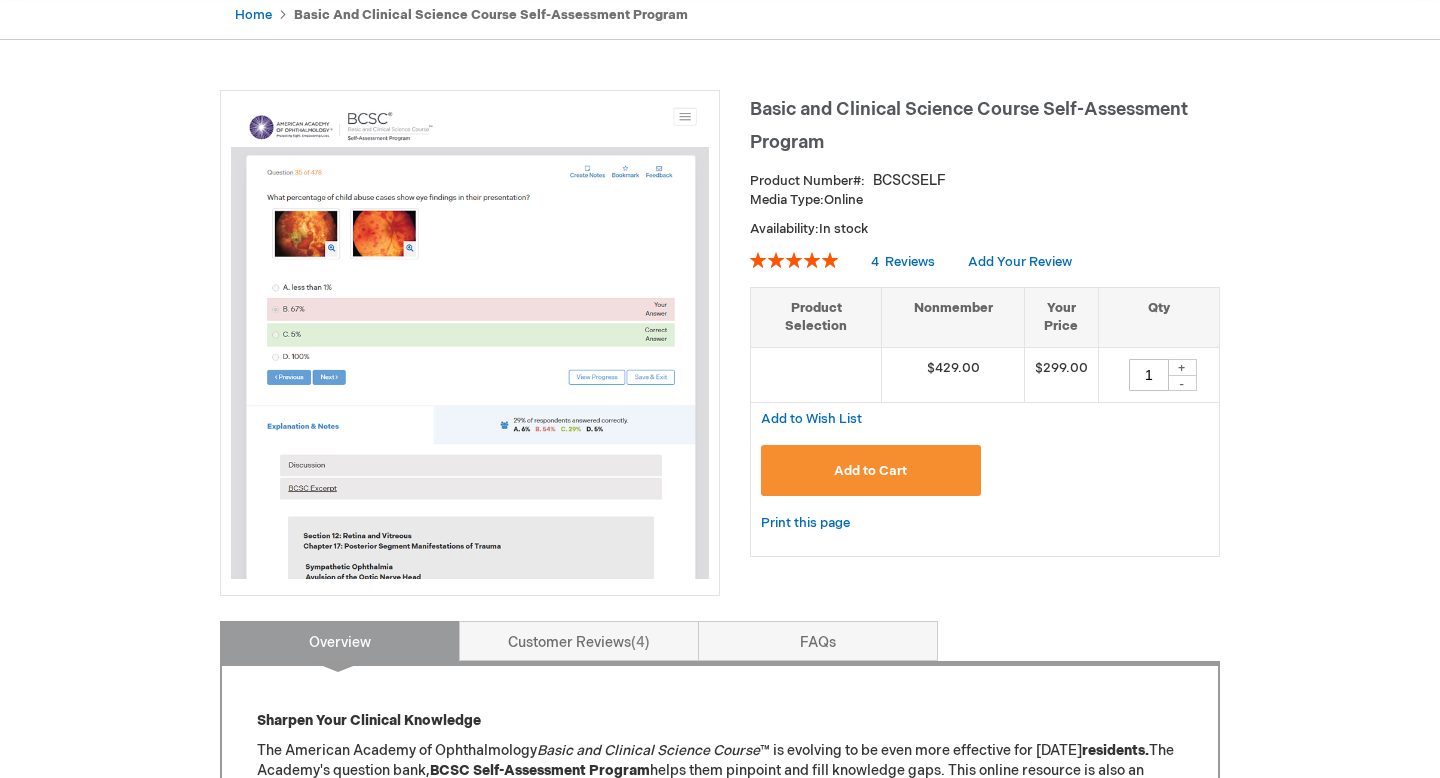 click on "Add to Cart" at bounding box center (871, 470) 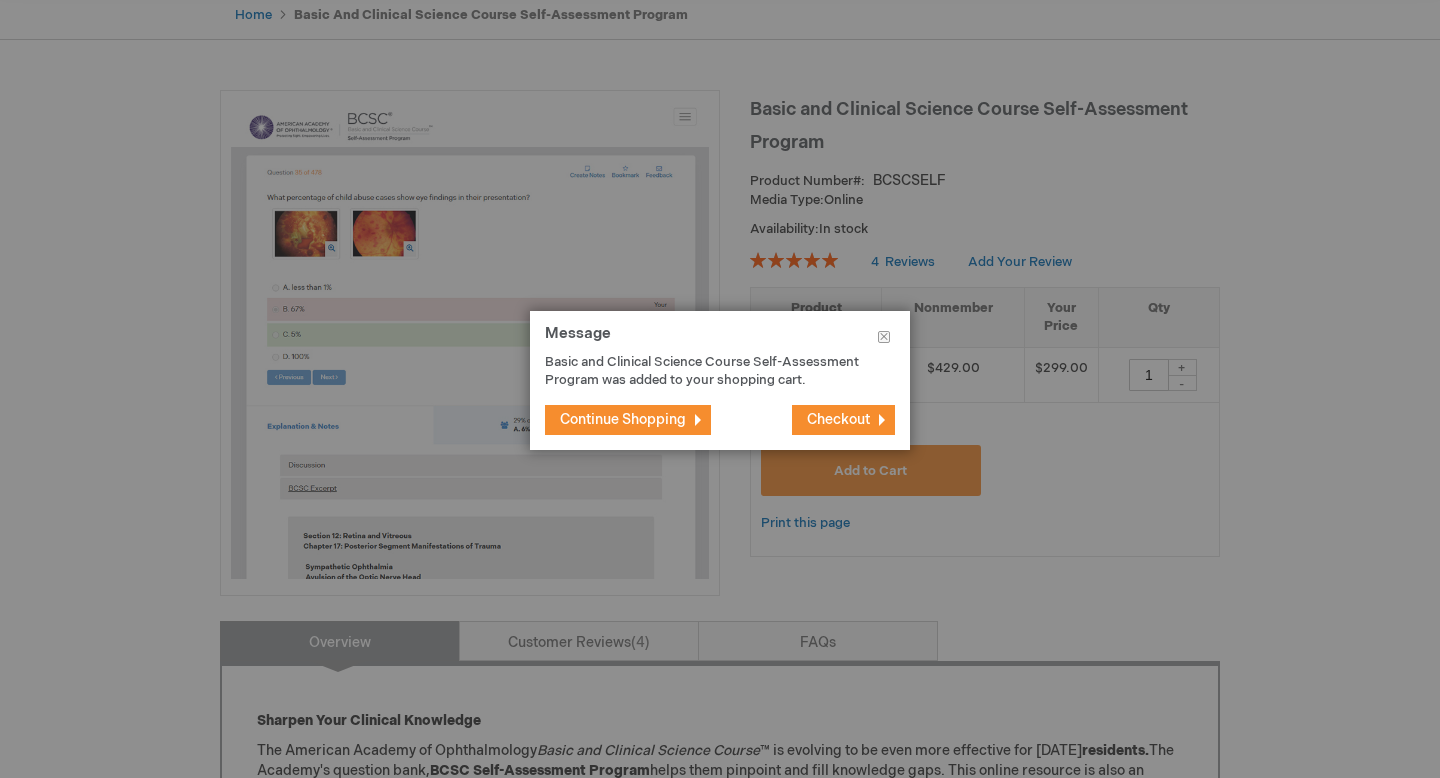 click on "Checkout" at bounding box center [838, 419] 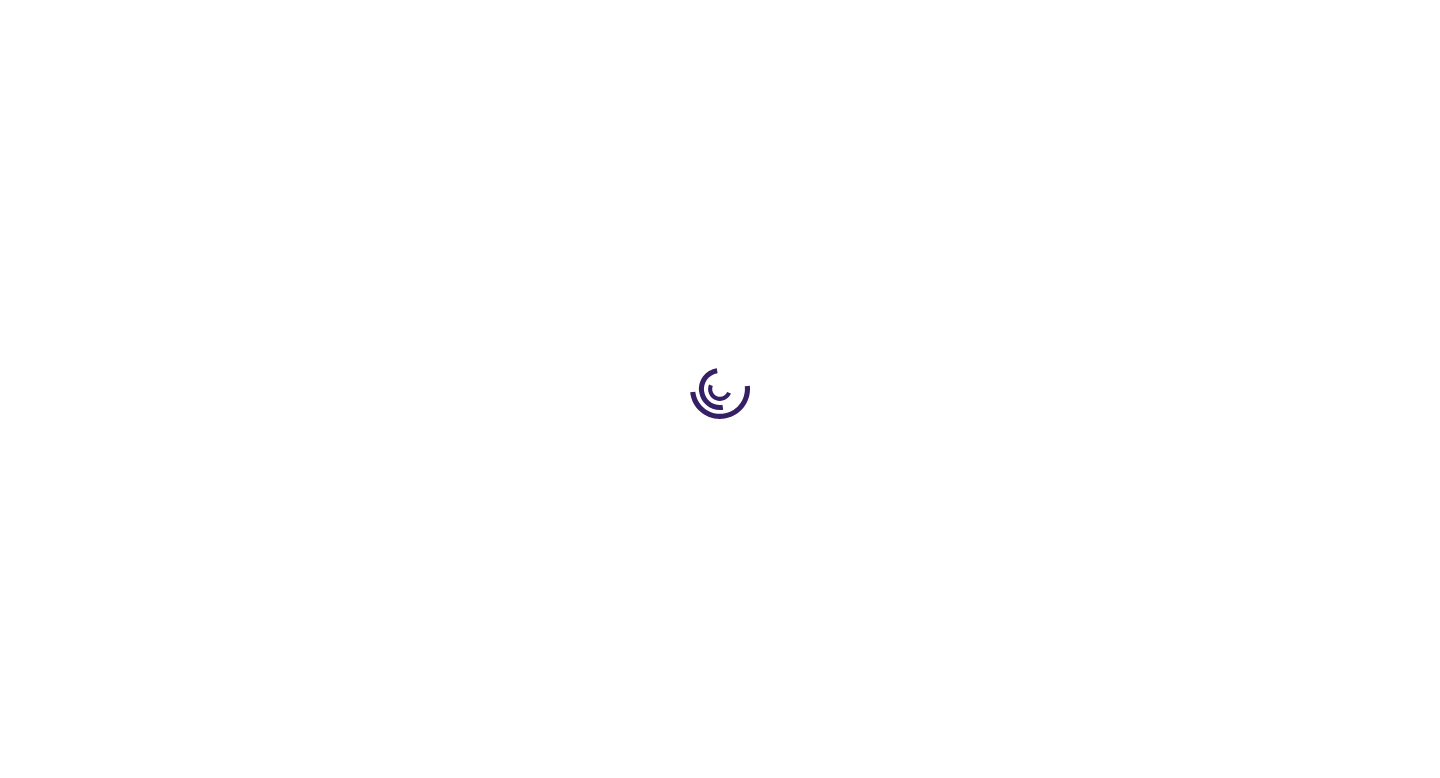 scroll, scrollTop: 0, scrollLeft: 0, axis: both 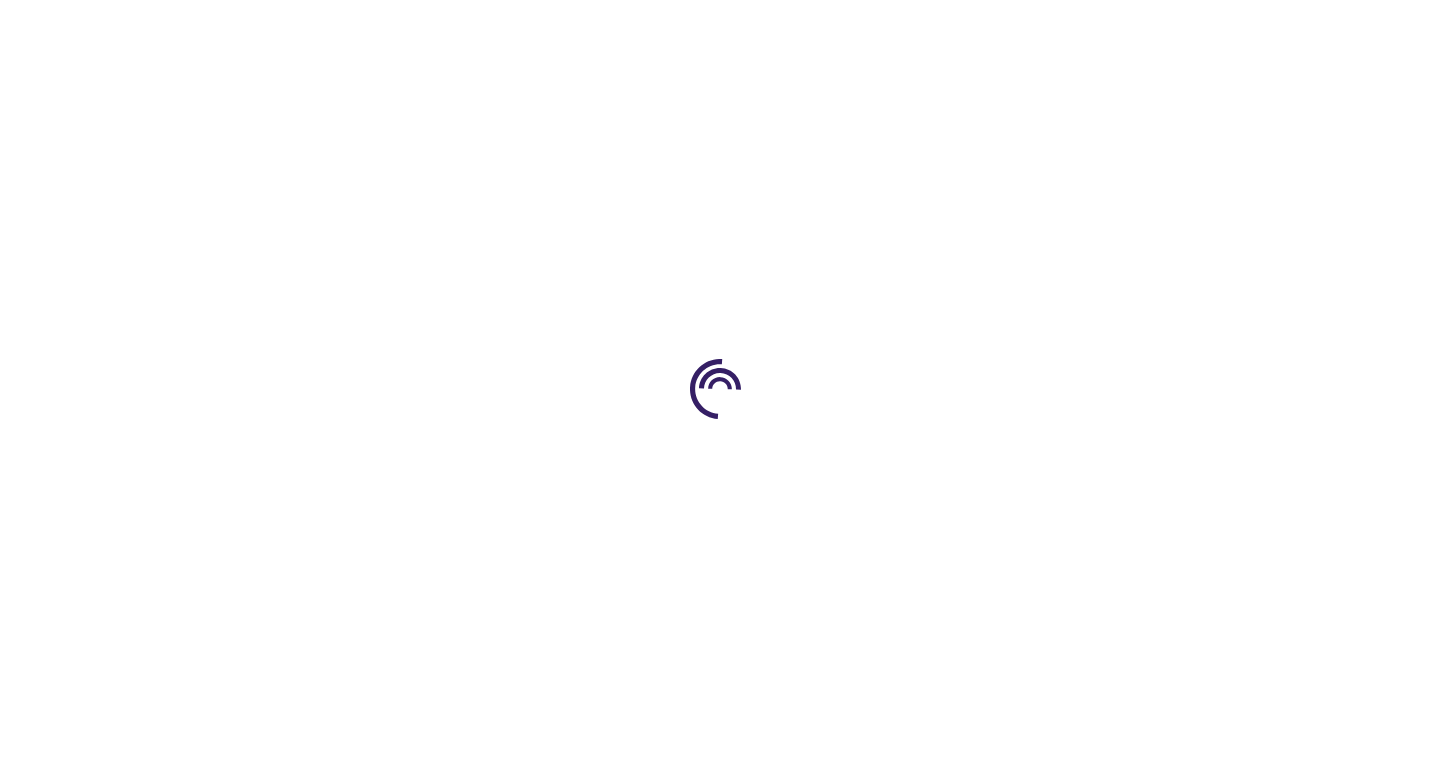 select on "US" 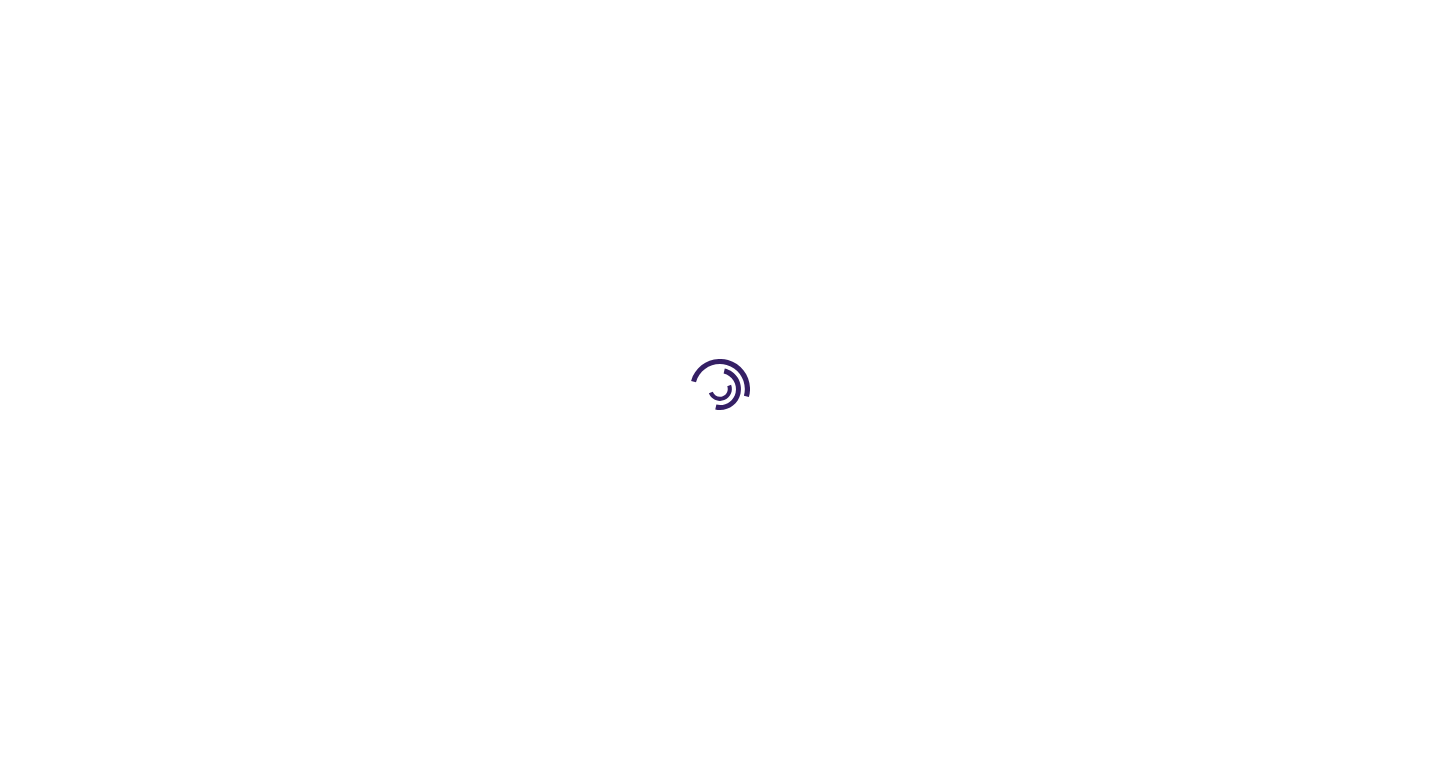 select on "18" 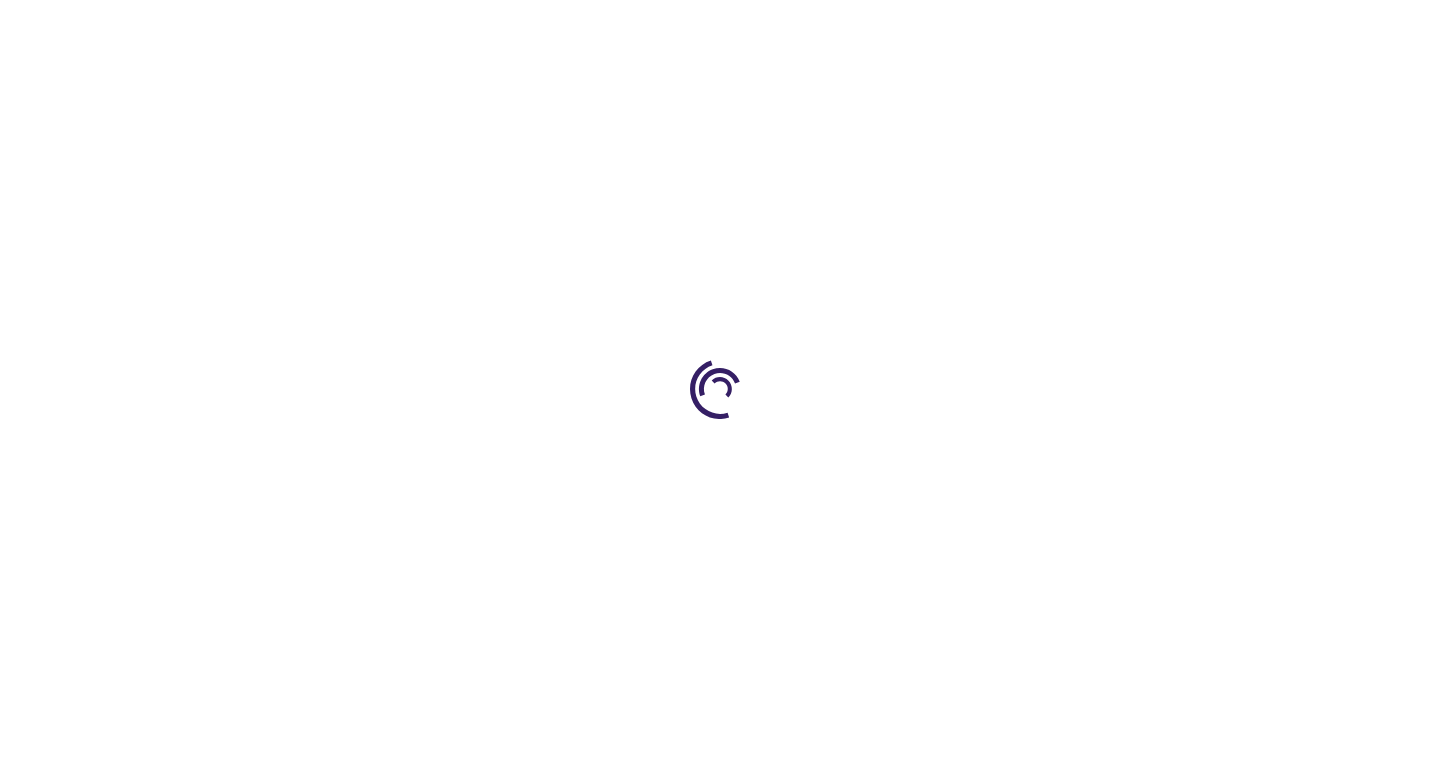 scroll, scrollTop: 0, scrollLeft: 0, axis: both 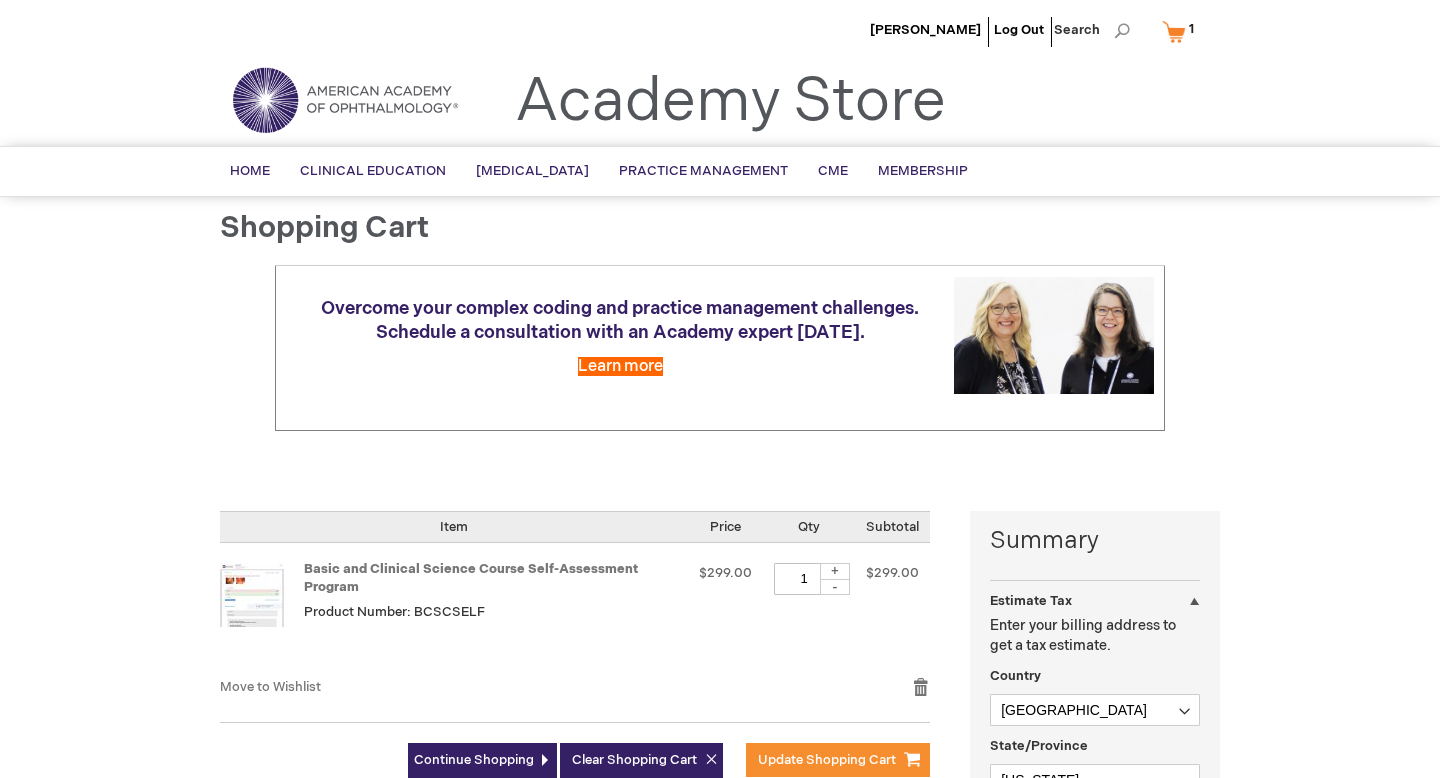 click on "Shopping Cart
Overcome your complex coding and practice management challenges. Schedule a consultation with an Academy expert today.
Learn more
Summary
Estimate Tax
Estimate Tax
Enter your billing address to get a tax estimate.
Country
Afghanistan Åland Islands Albania Algeria American Samoa Andorra Angola Anguilla Antarctica Antigua & Barbuda Argentina Armenia Aruba Australia Austria Azerbaijan Bahamas Bahrain Bangladesh Barbados Belarus Belgium Belize Benin Bermuda Bhutan Bolivia Bosnia & Herzegovina Botswana Bouvet Island Brazil British Indian Ocean Territory British Virgin Islands Brunei Bulgaria Burkina Faso Burundi Cambodia Cameroon" at bounding box center (720, 699) 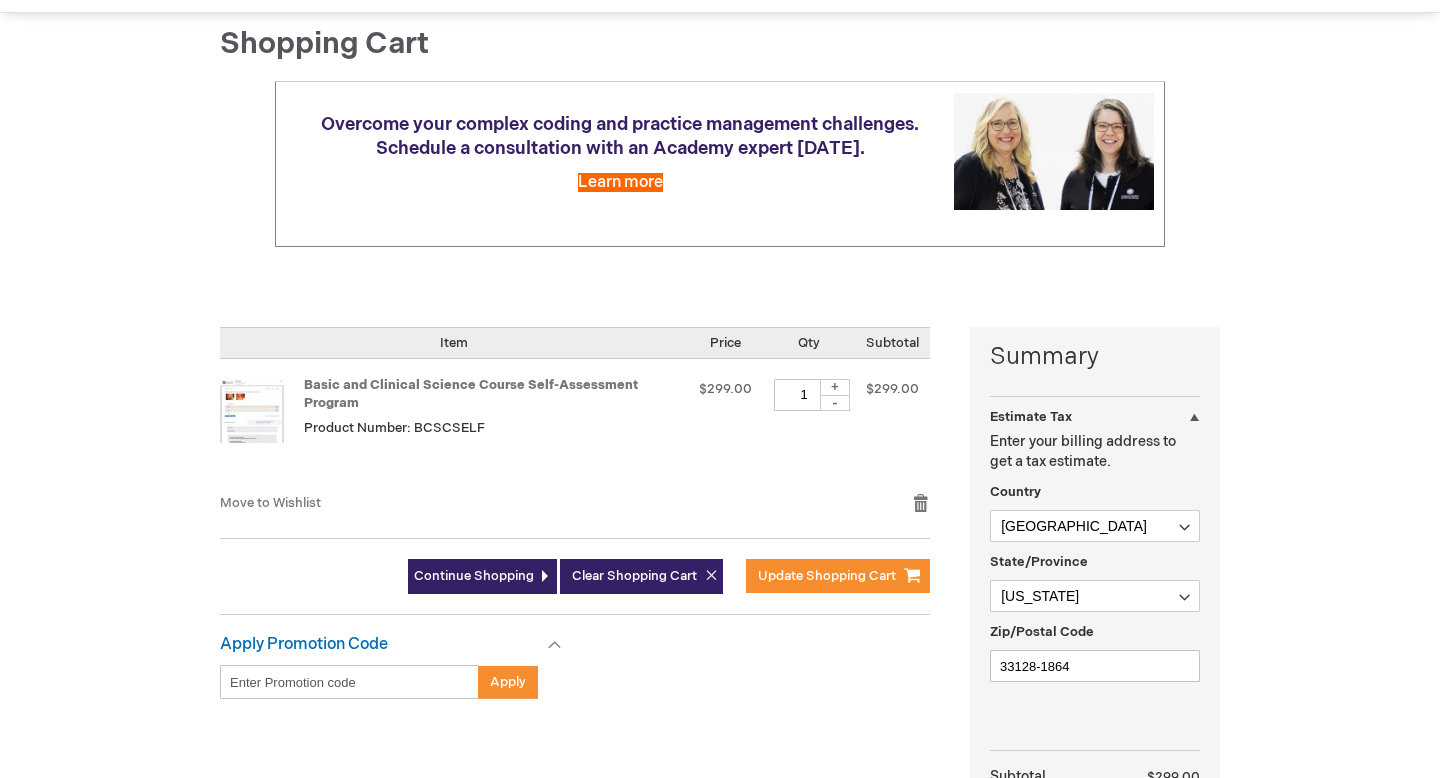 scroll, scrollTop: 322, scrollLeft: 0, axis: vertical 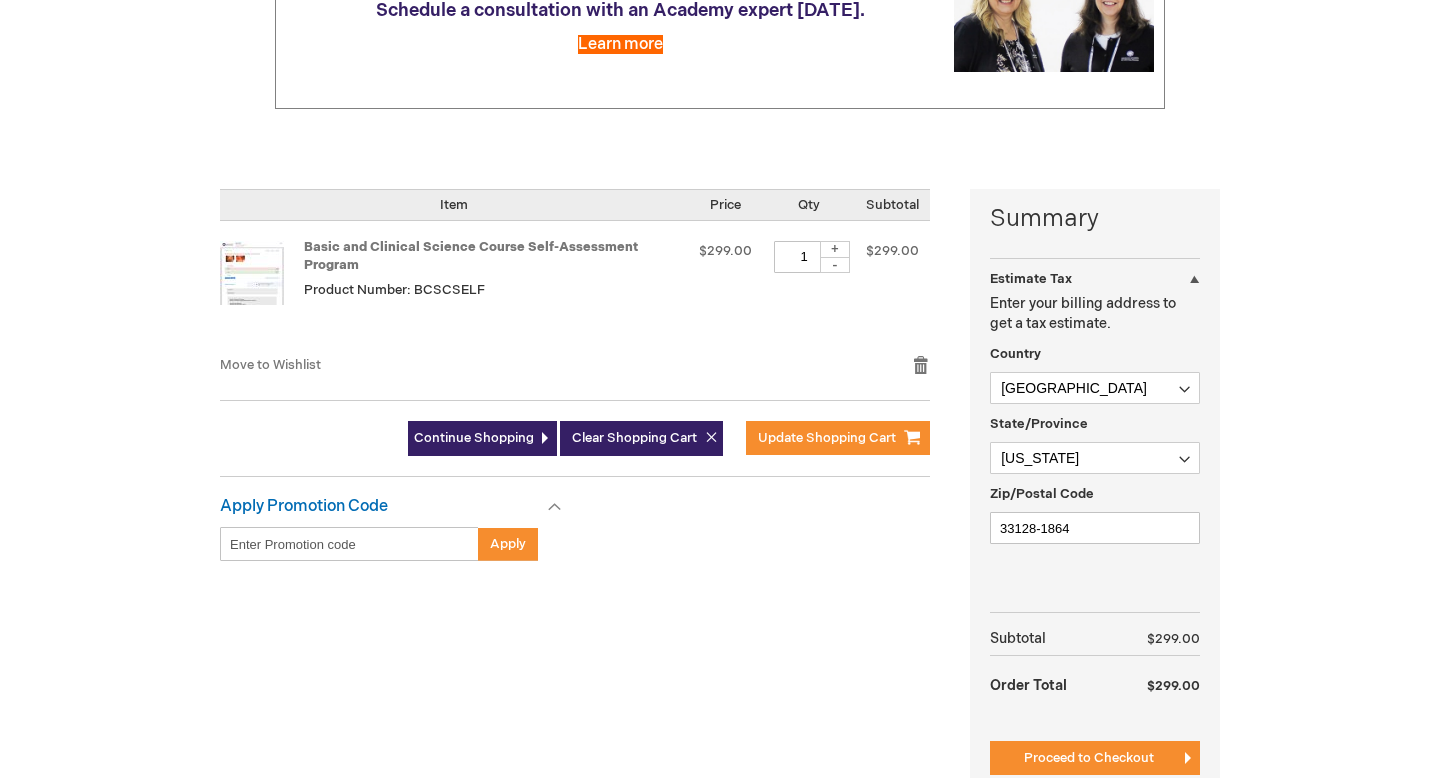 click at bounding box center (0, 456) 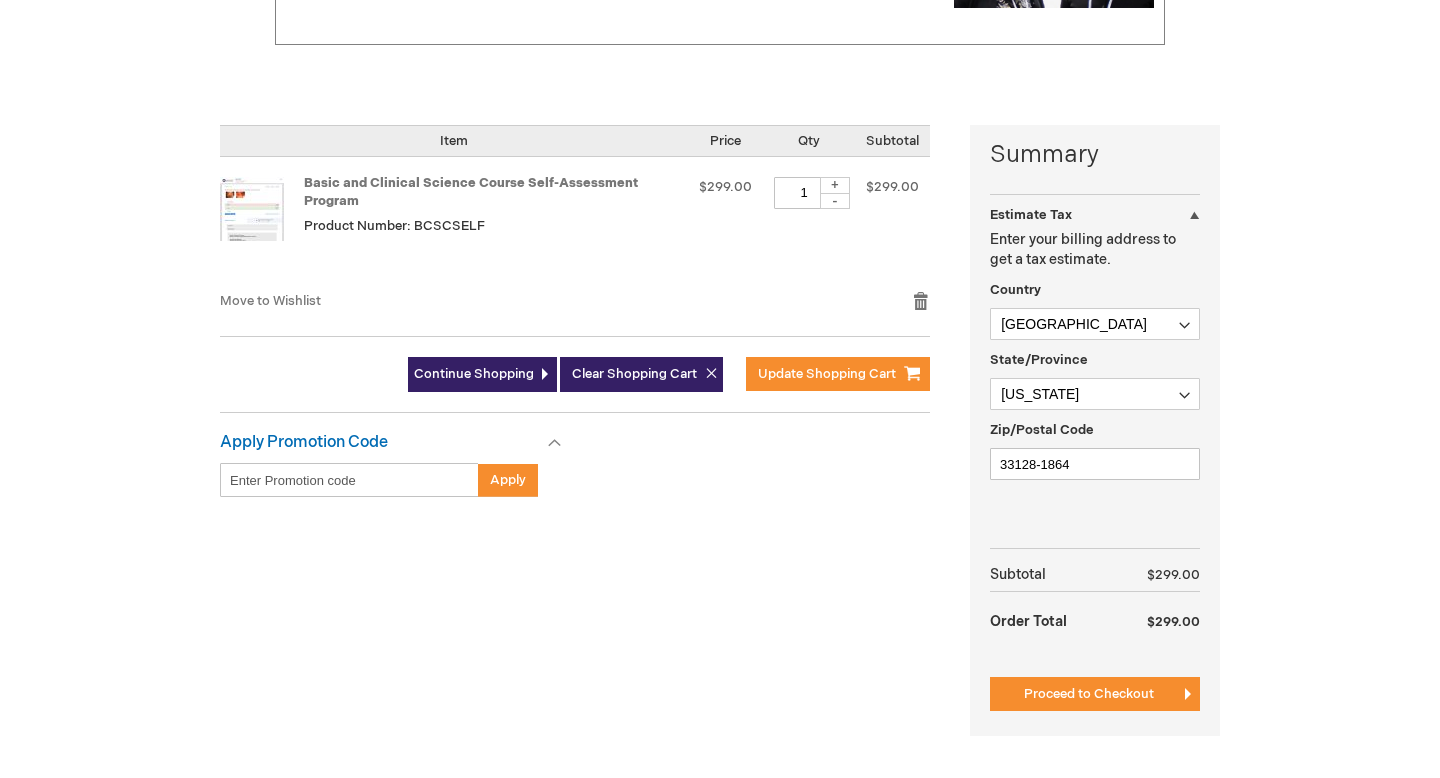 scroll, scrollTop: 533, scrollLeft: 0, axis: vertical 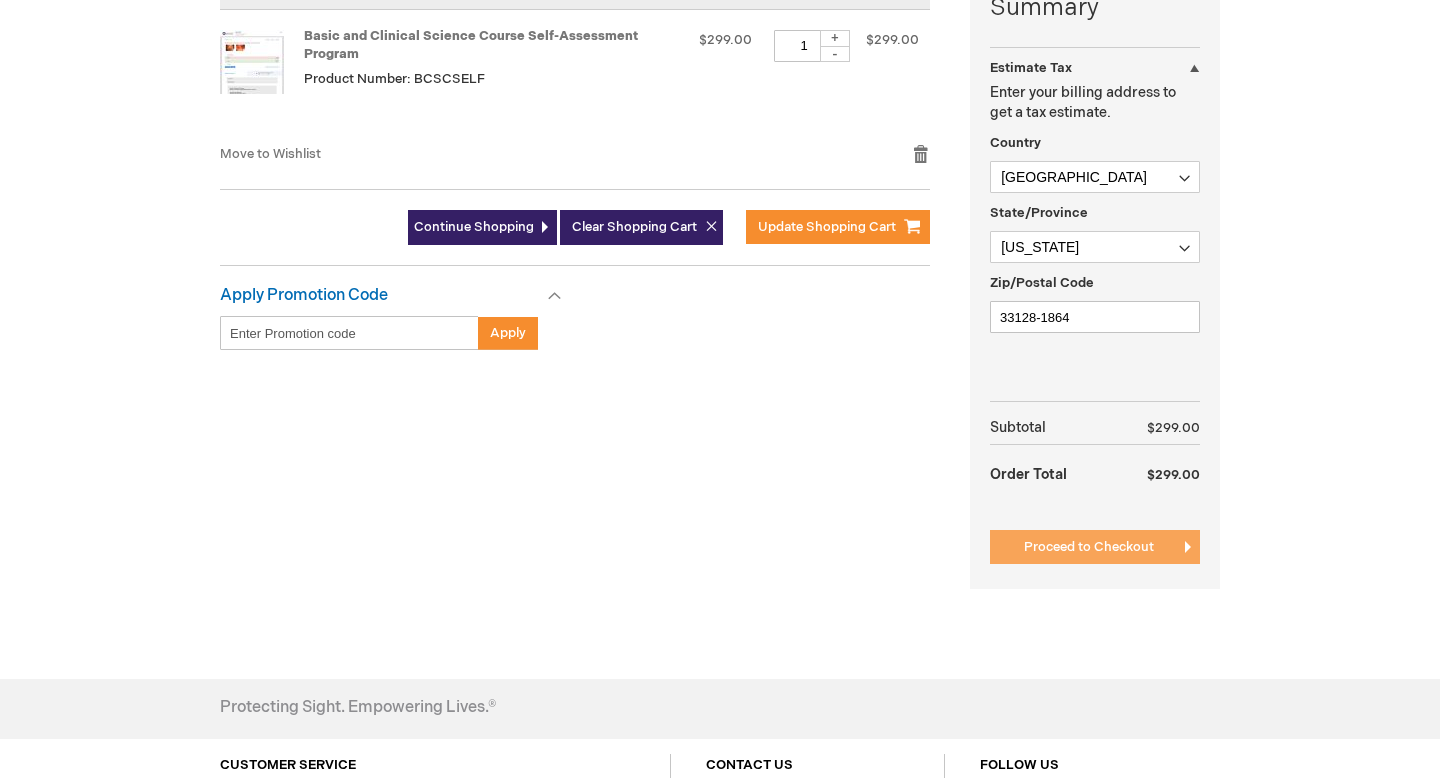 click on "Proceed to Checkout" at bounding box center (1089, 547) 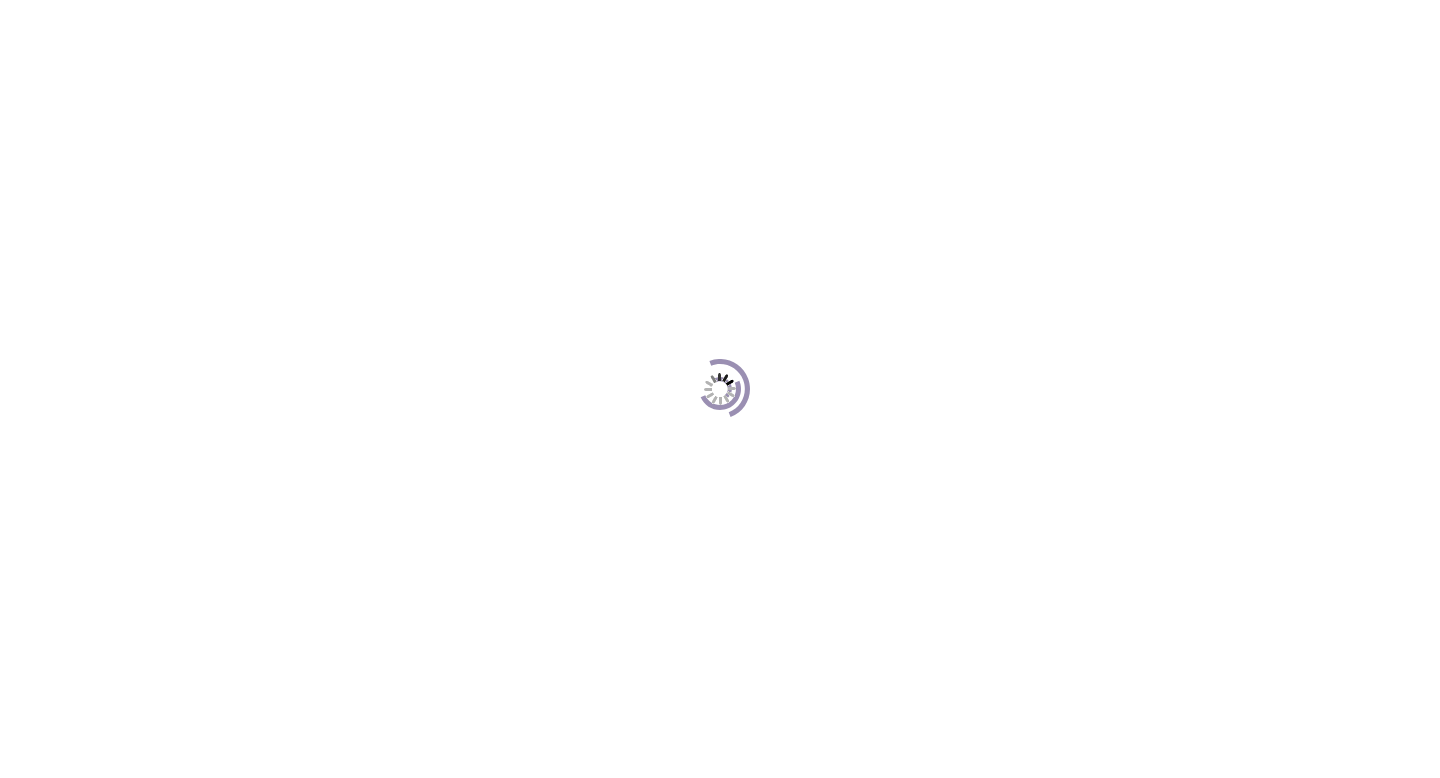 scroll, scrollTop: 0, scrollLeft: 0, axis: both 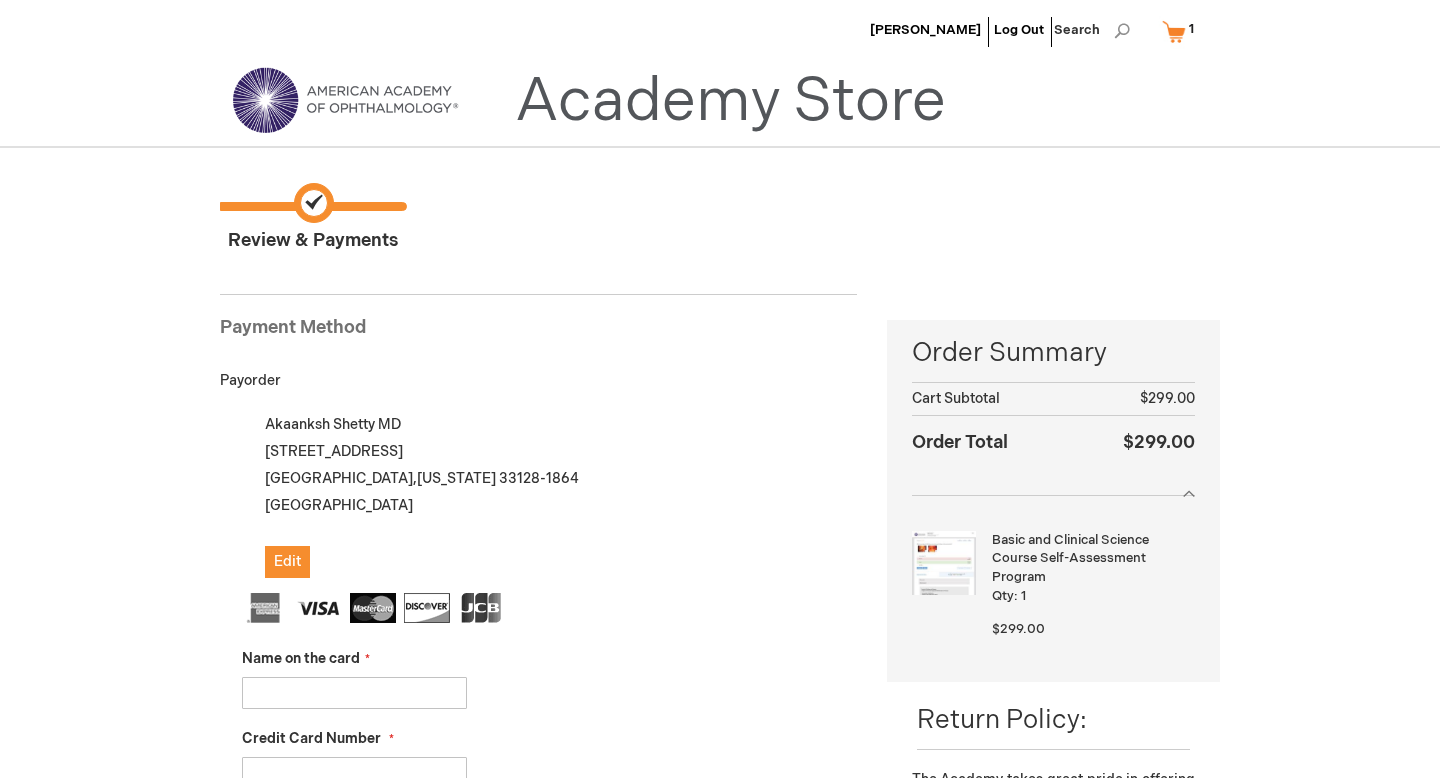 click on "Akaanksh
Shetty   MD
400 NW 1st Ave Apt 1514
Miami ,  Florida   33128-1864
United States
Edit" at bounding box center [549, 494] 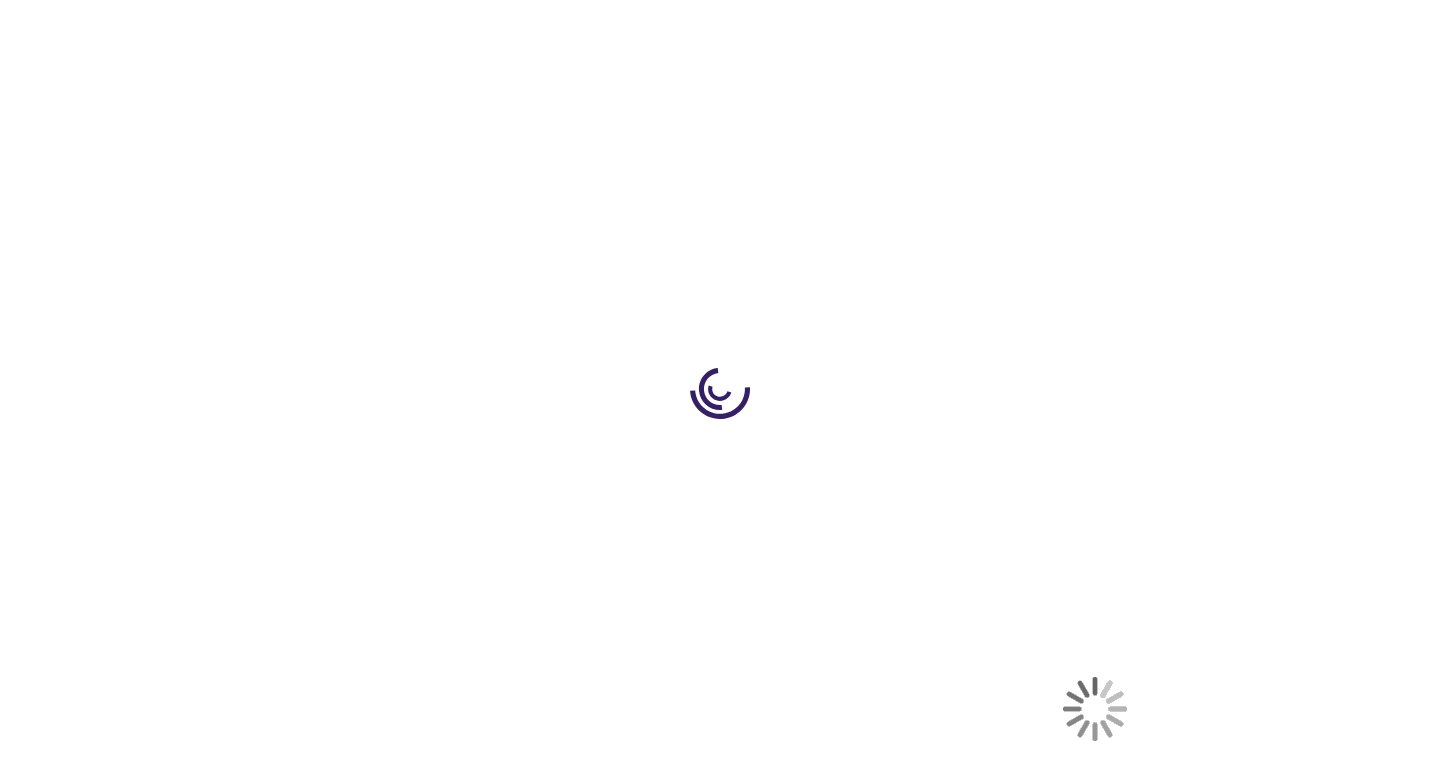 scroll, scrollTop: 530, scrollLeft: 0, axis: vertical 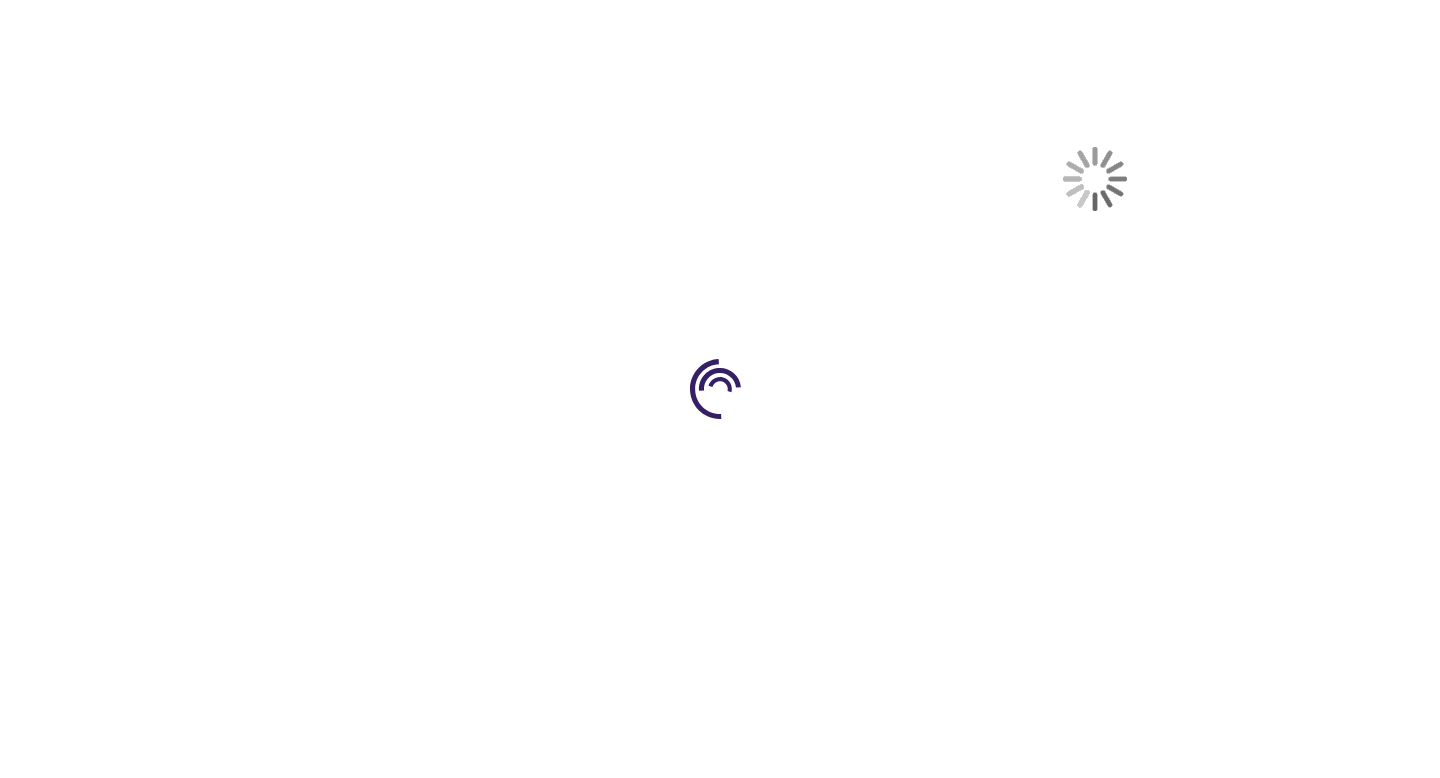 select on "US" 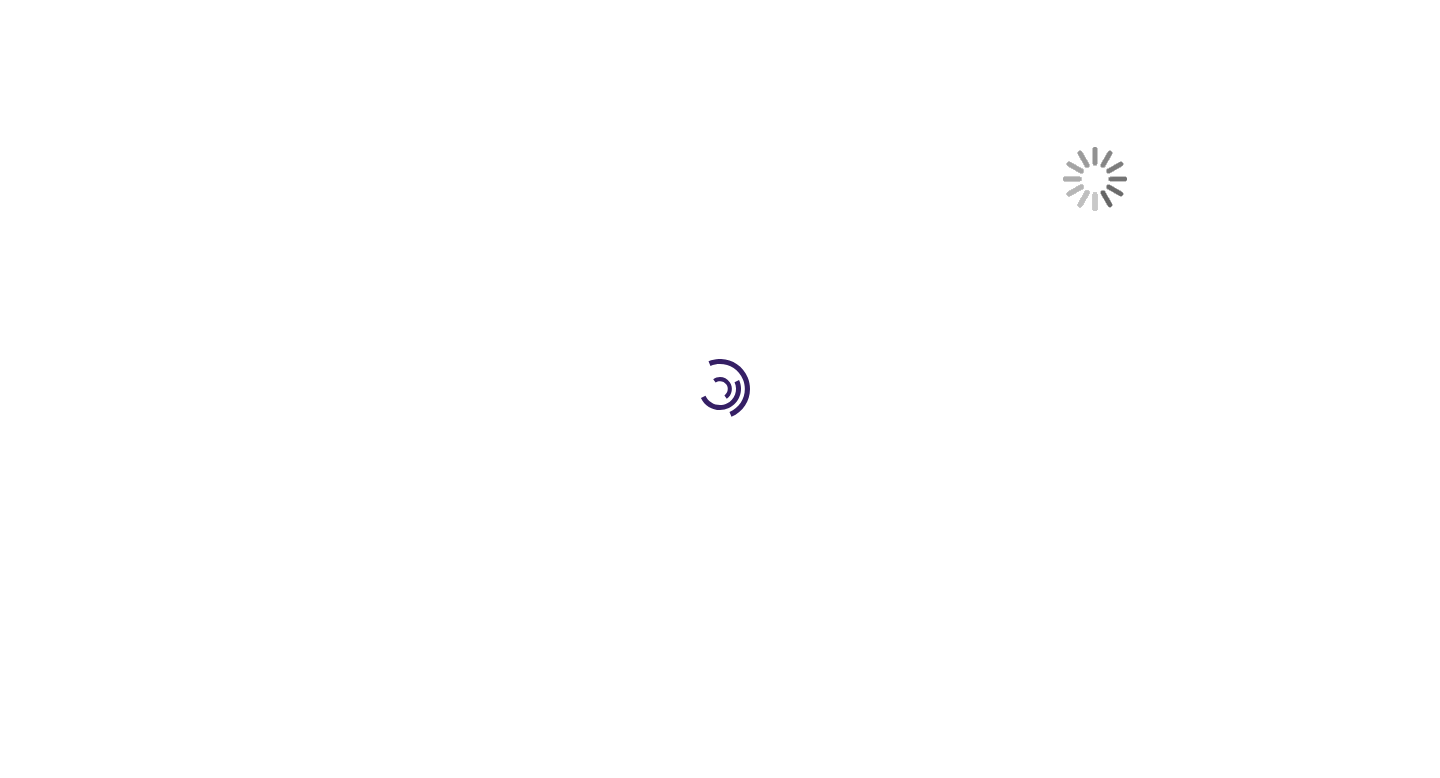 select on "18" 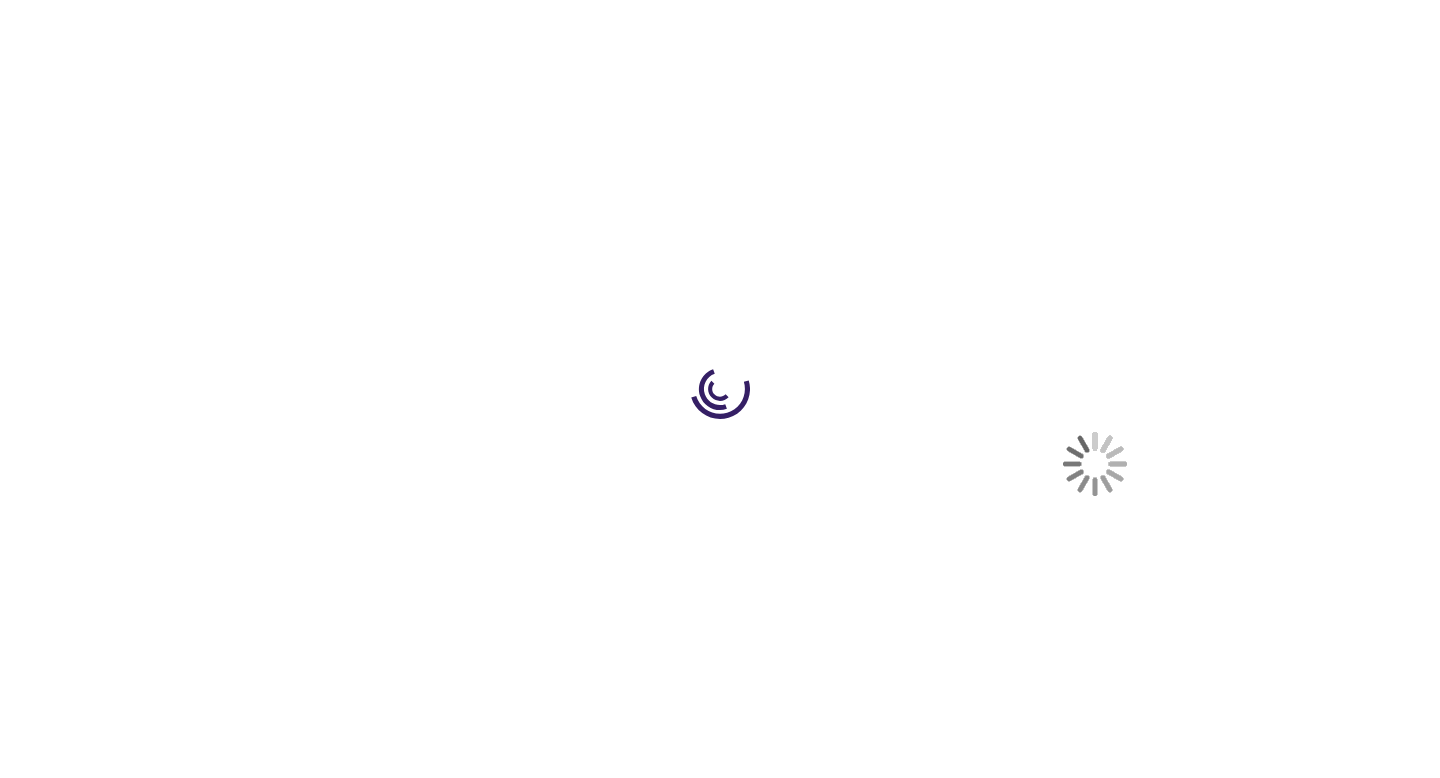 scroll, scrollTop: 0, scrollLeft: 0, axis: both 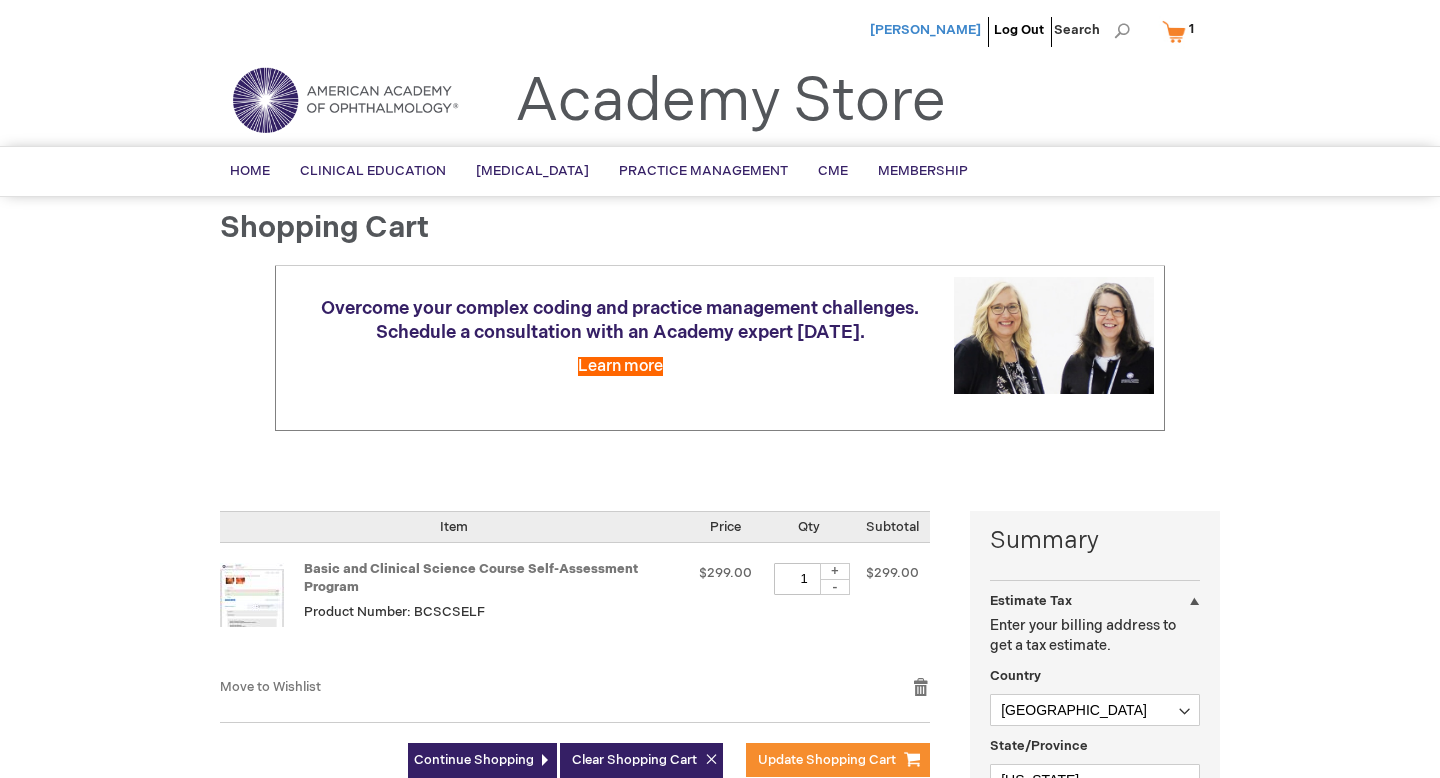 click on "[PERSON_NAME]" at bounding box center [925, 30] 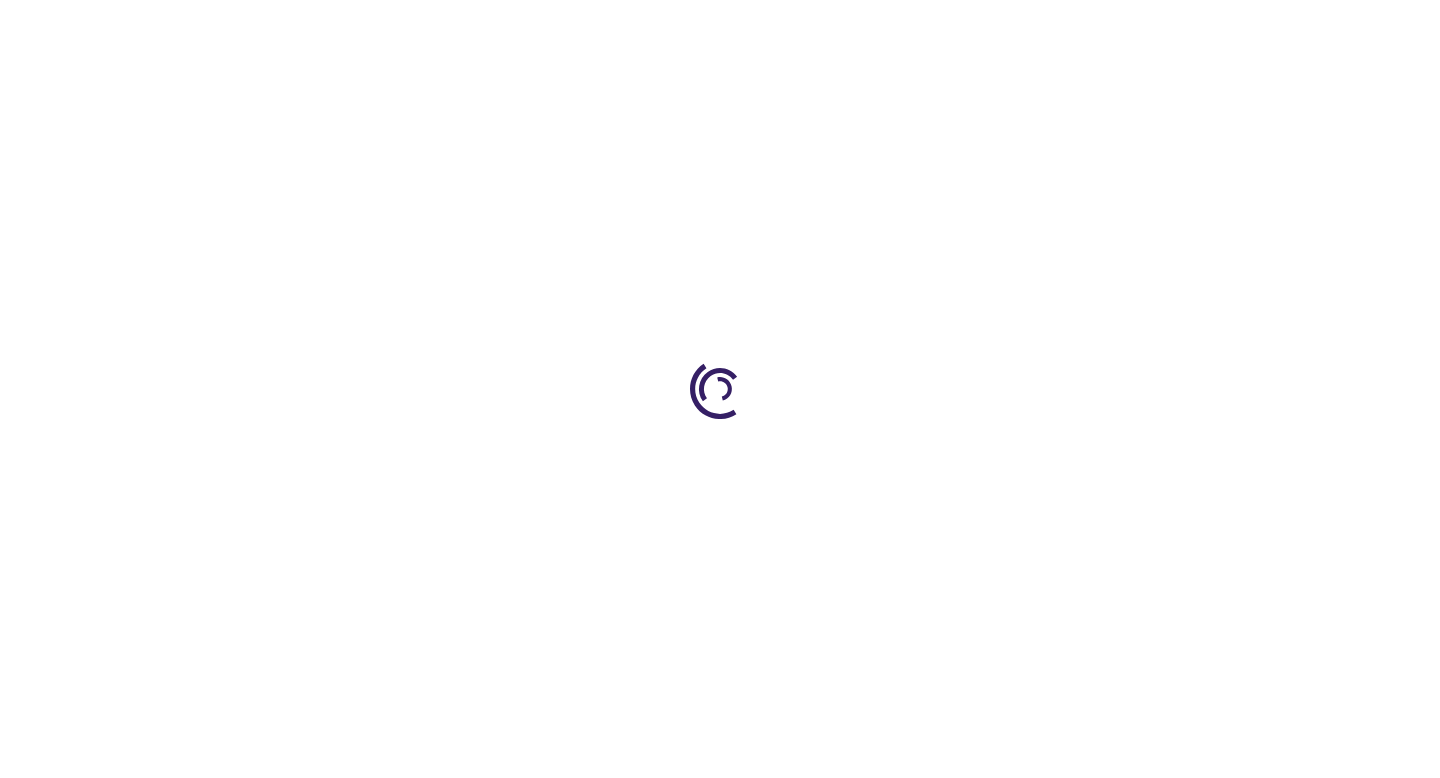 scroll, scrollTop: 0, scrollLeft: 0, axis: both 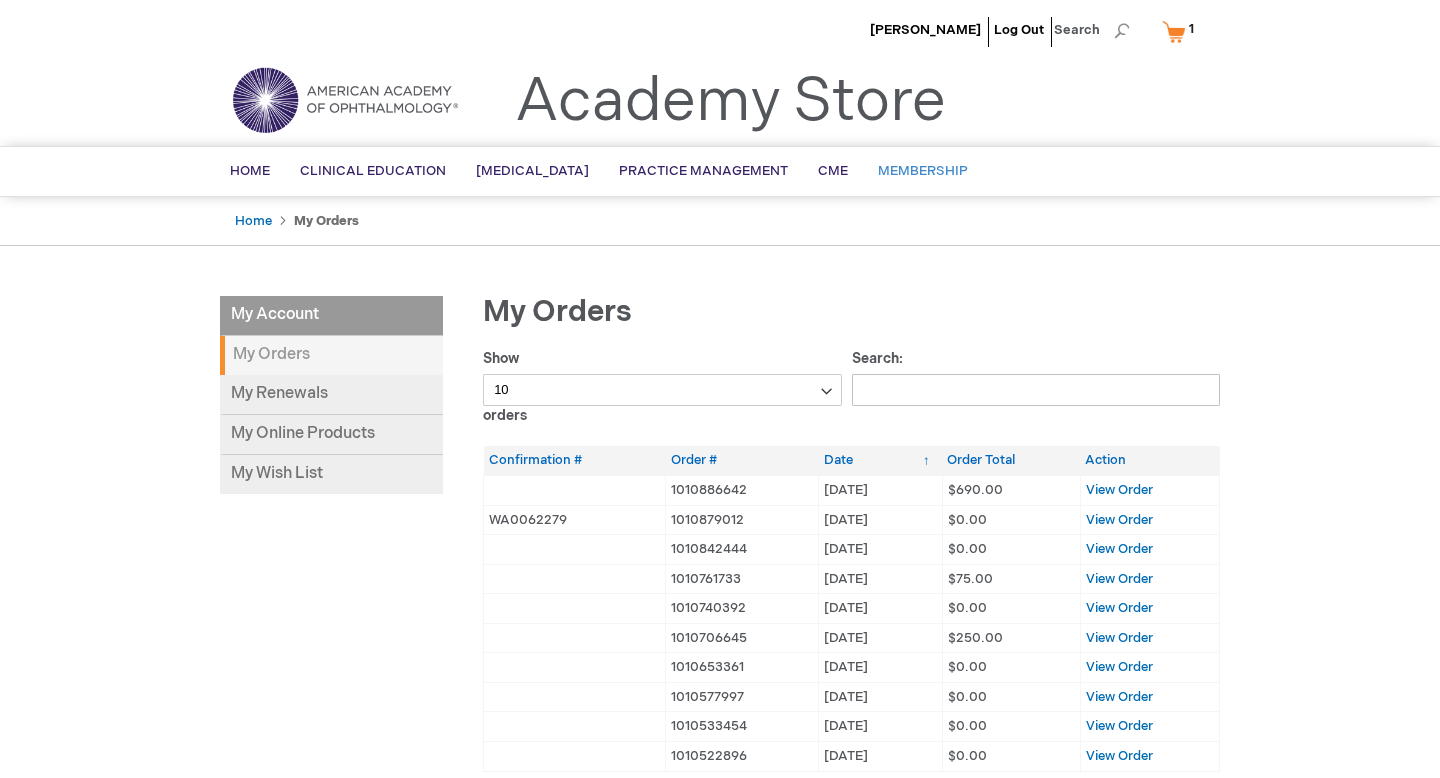 click on "Membership" at bounding box center [923, 171] 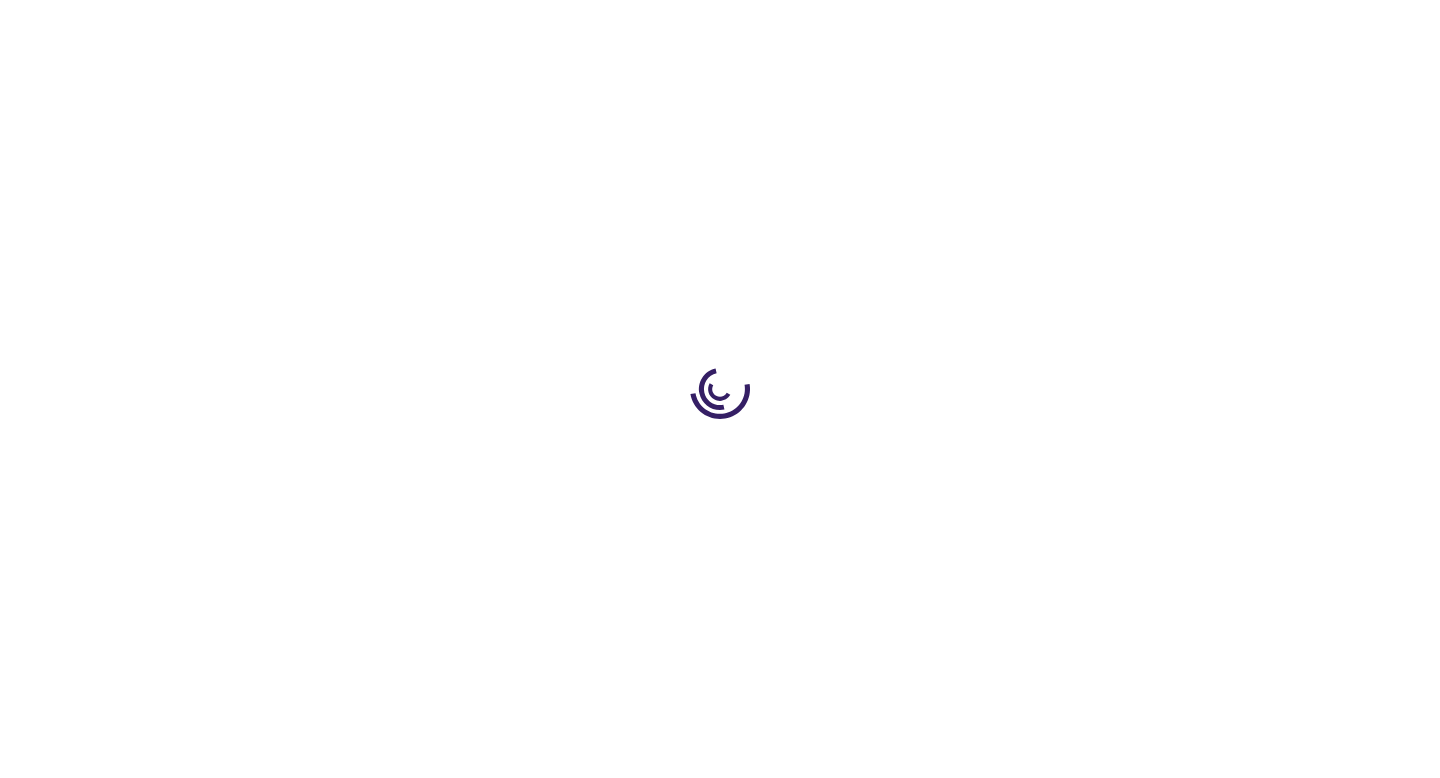 scroll, scrollTop: 0, scrollLeft: 0, axis: both 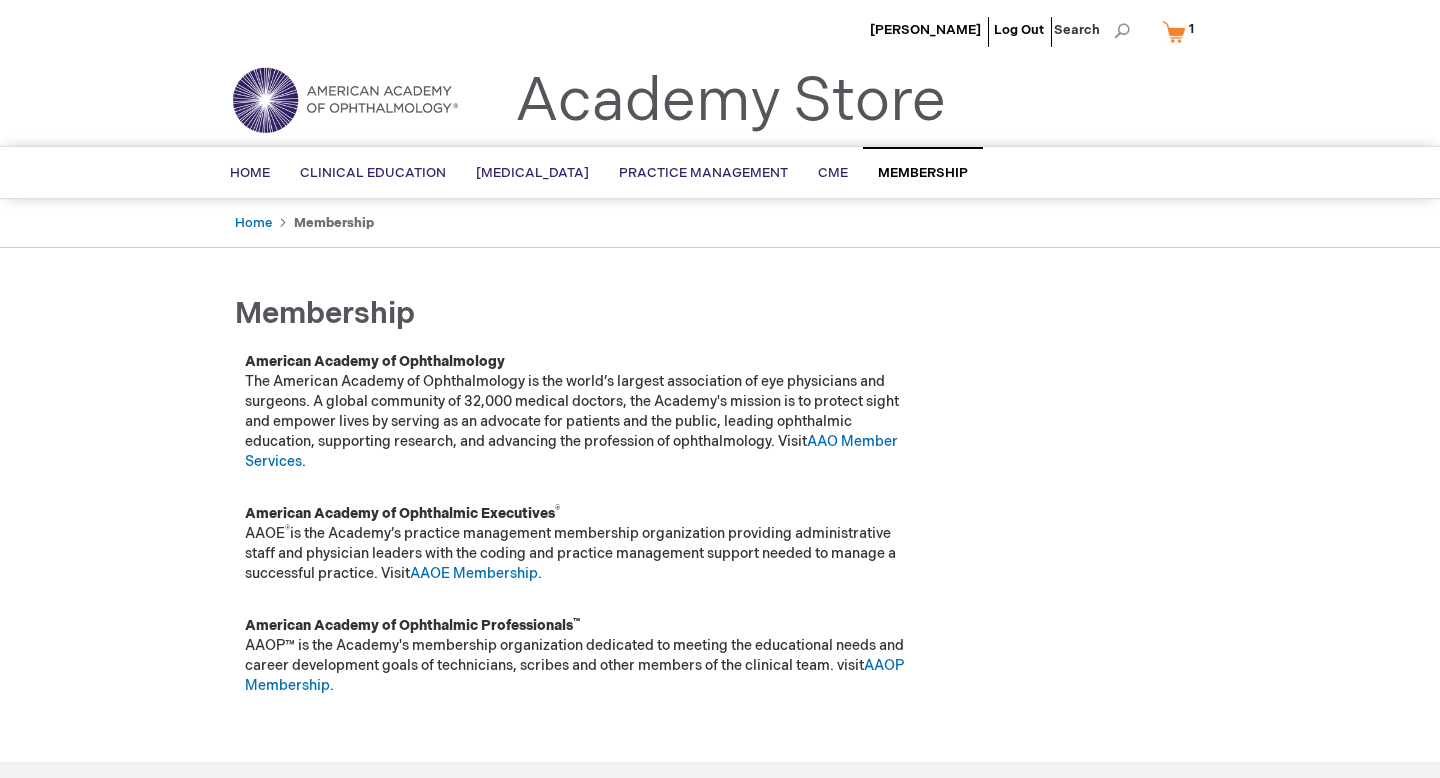 click on "My Cart
1
1
items" at bounding box center (1182, 31) 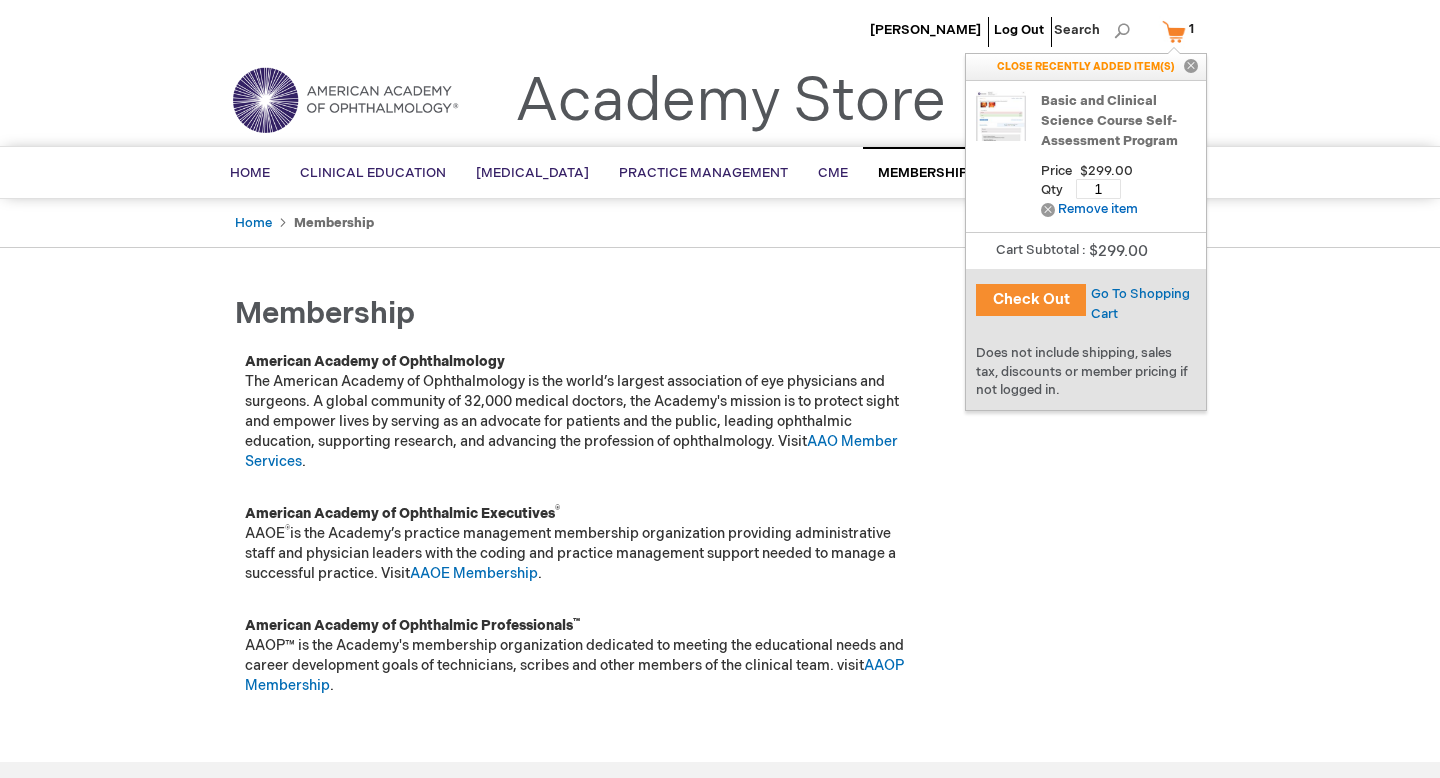 click on "Check Out" at bounding box center [1031, 300] 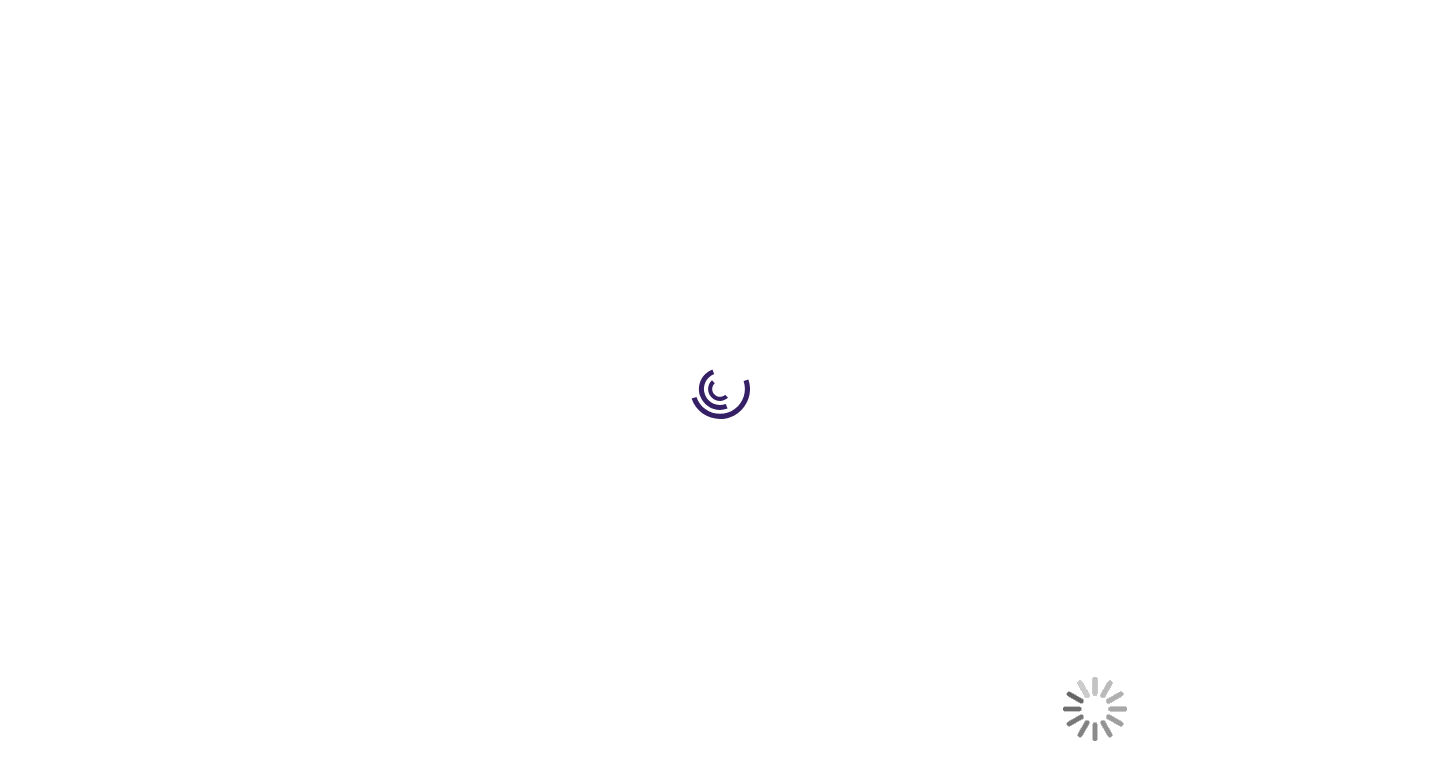 scroll, scrollTop: 0, scrollLeft: 0, axis: both 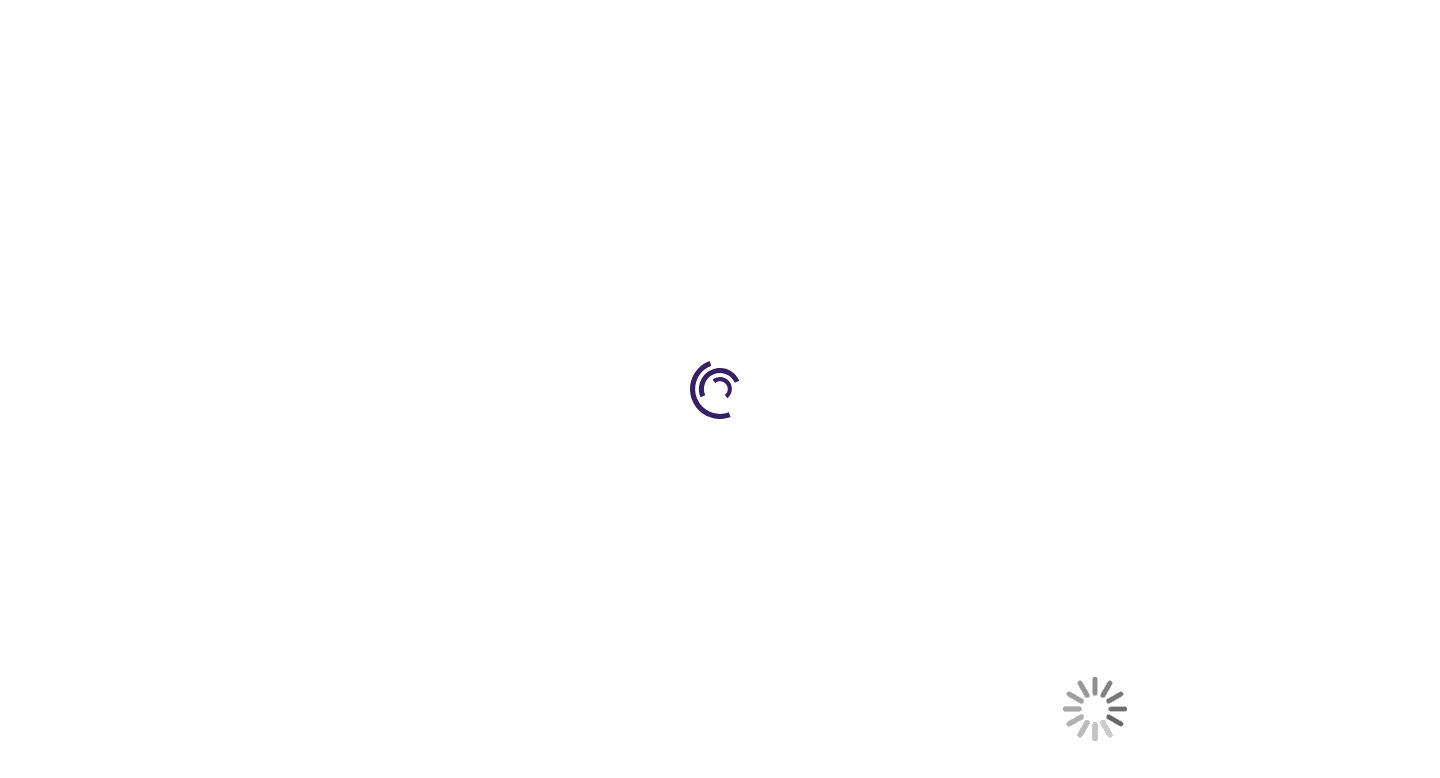select on "US" 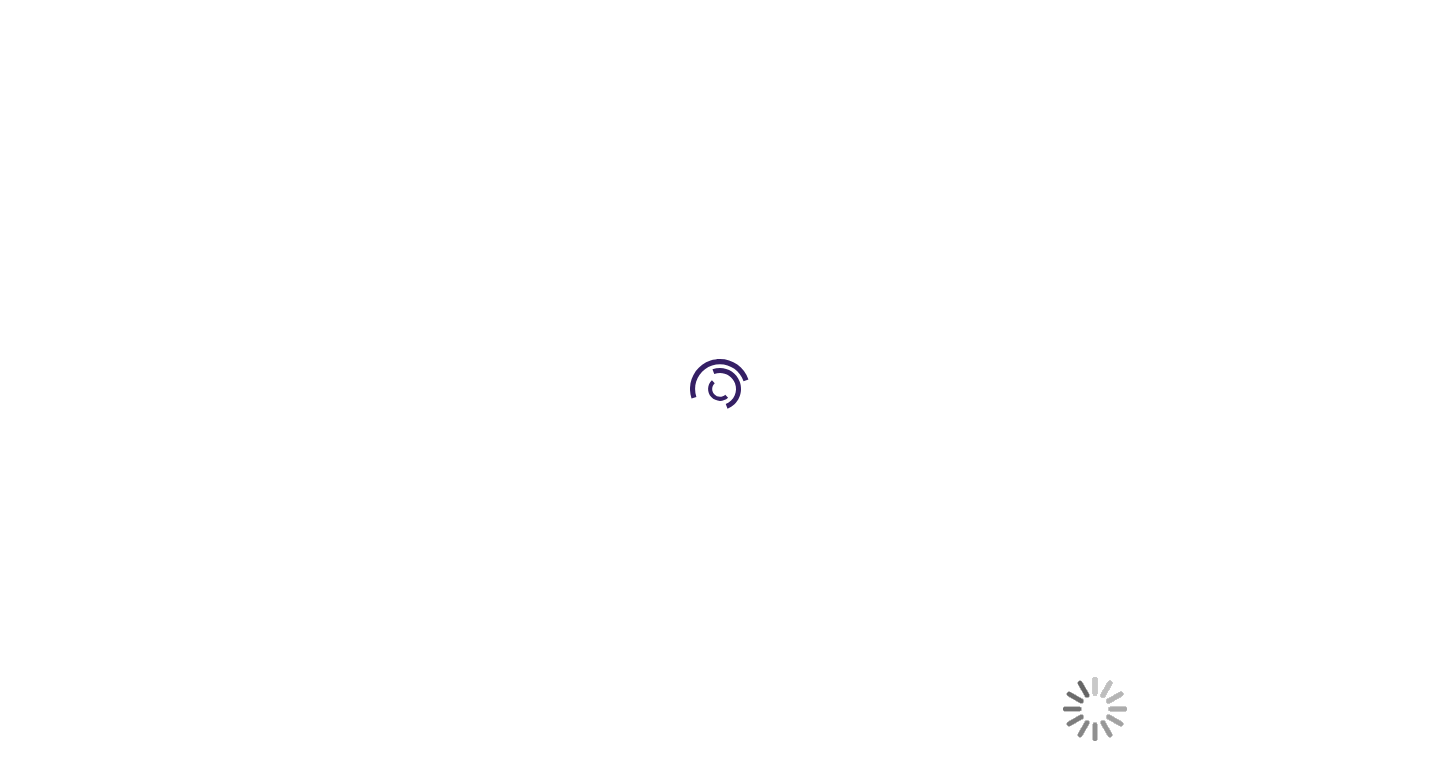 select on "18" 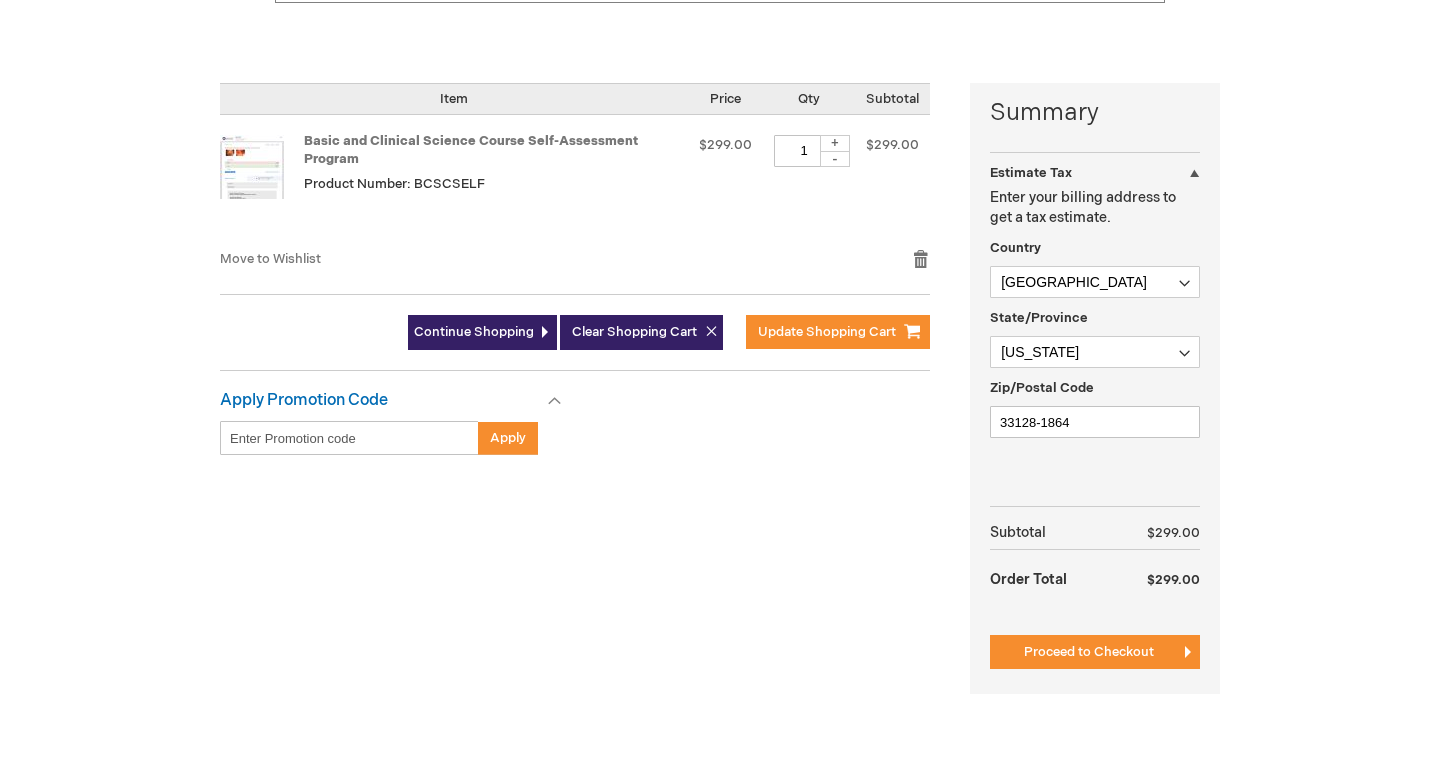 scroll, scrollTop: 450, scrollLeft: 0, axis: vertical 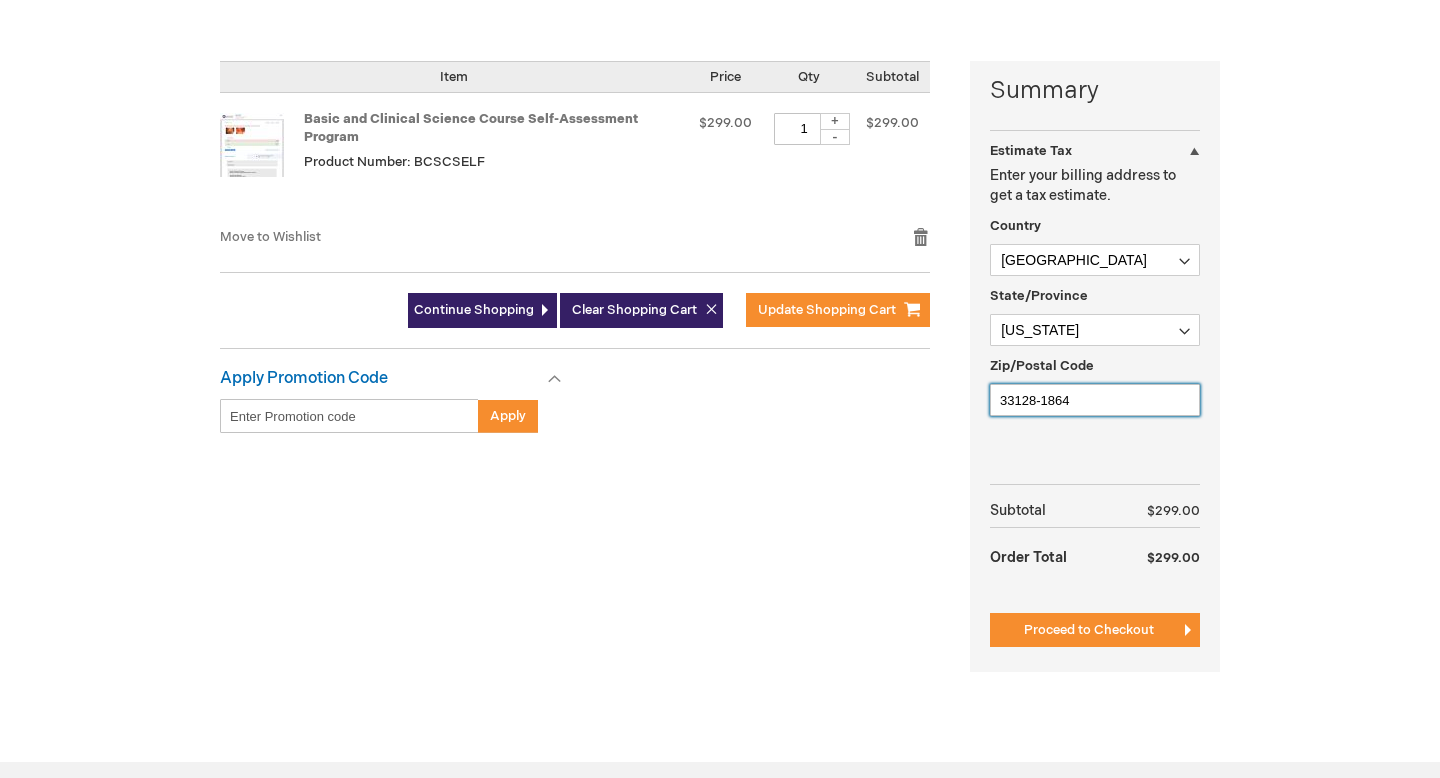 click on "33128-1864" at bounding box center [1095, 400] 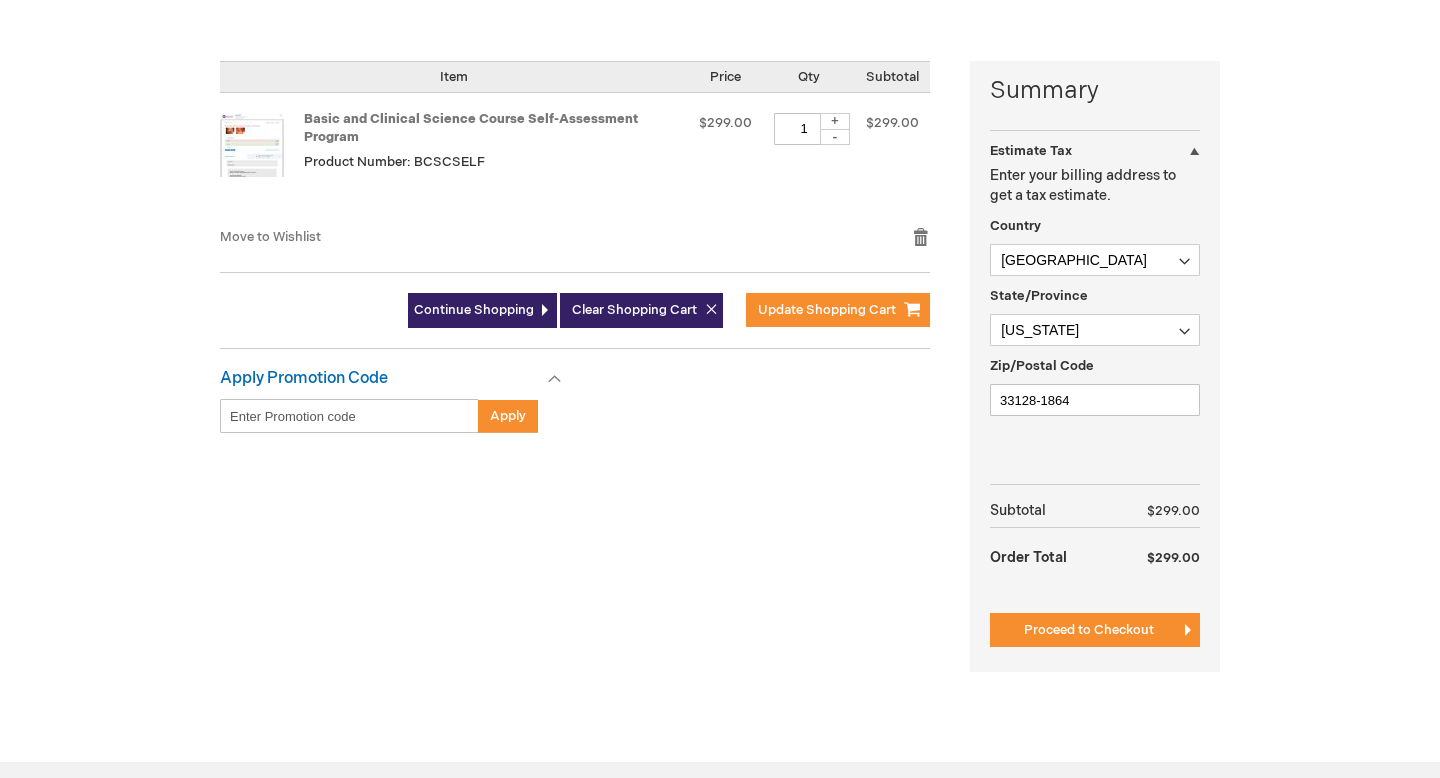 click on "Summary
Estimate Tax
Estimate Tax
Enter your billing address to get a tax estimate.
Country
Afghanistan Åland Islands Albania Algeria American Samoa Andorra Angola Anguilla Antarctica Antigua & Barbuda Argentina Armenia Aruba Australia Austria Azerbaijan Bahamas Bahrain Bangladesh Barbados Belarus Belgium Belize Benin Bermuda Bhutan Bolivia Bosnia & Herzegovina Botswana Bouvet Island Brazil British Indian Ocean Territory British Virgin Islands Brunei Bulgaria Burkina Faso Burundi Cambodia Cameroon Canada Cape Verde Caribbean Netherlands Cayman Islands Central African Republic Chad Chile China Christmas Island Cocos (Keeling) Islands Colombia Comoros Congo - Brazzaville Congo - Kinshasa Cook Islands Costa Rica Côte d’Ivoire Croatia Cuba Curaçao Cyprus Czechia Denmark Djibouti Dominica Dominican Republic Ecuador Fiji" at bounding box center [720, 379] 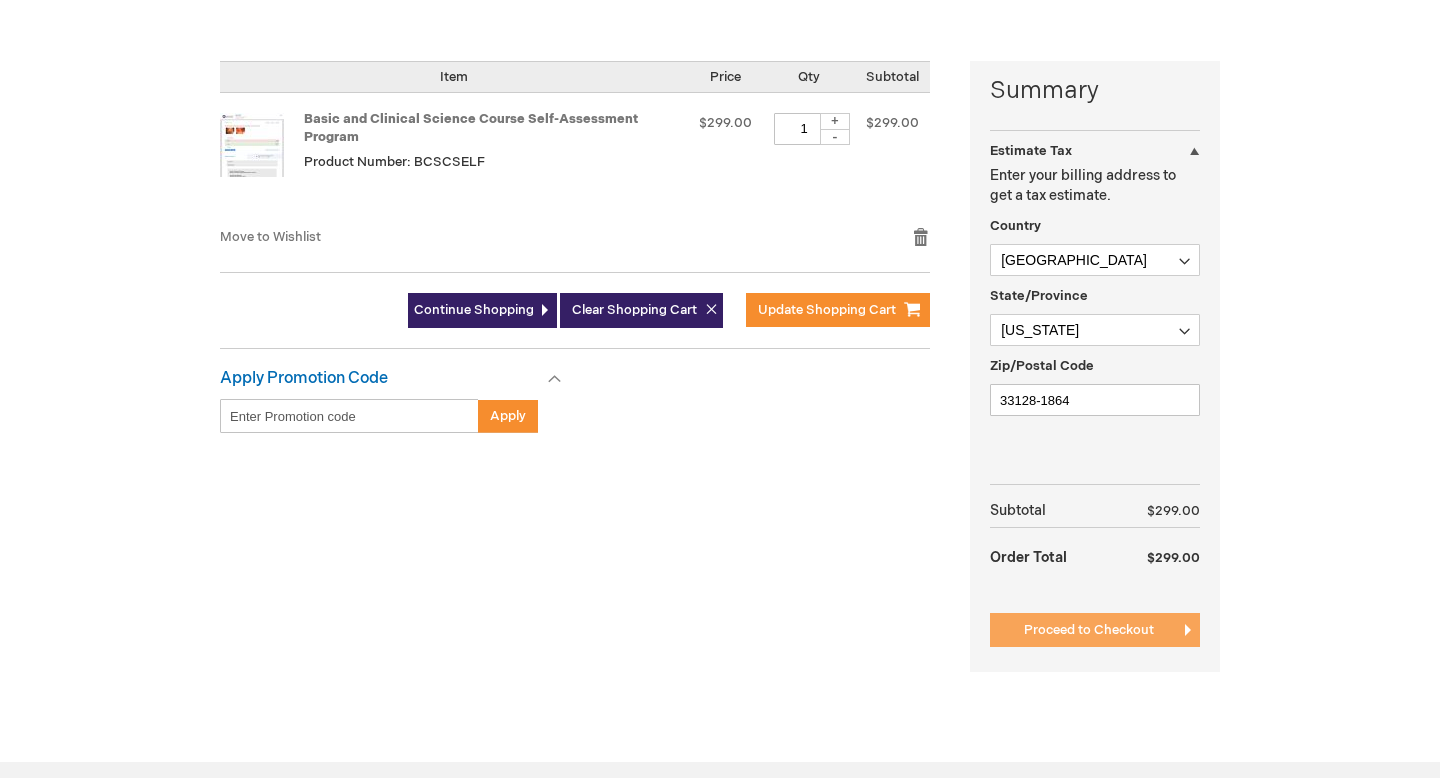 click on "Proceed to Checkout" at bounding box center [1089, 630] 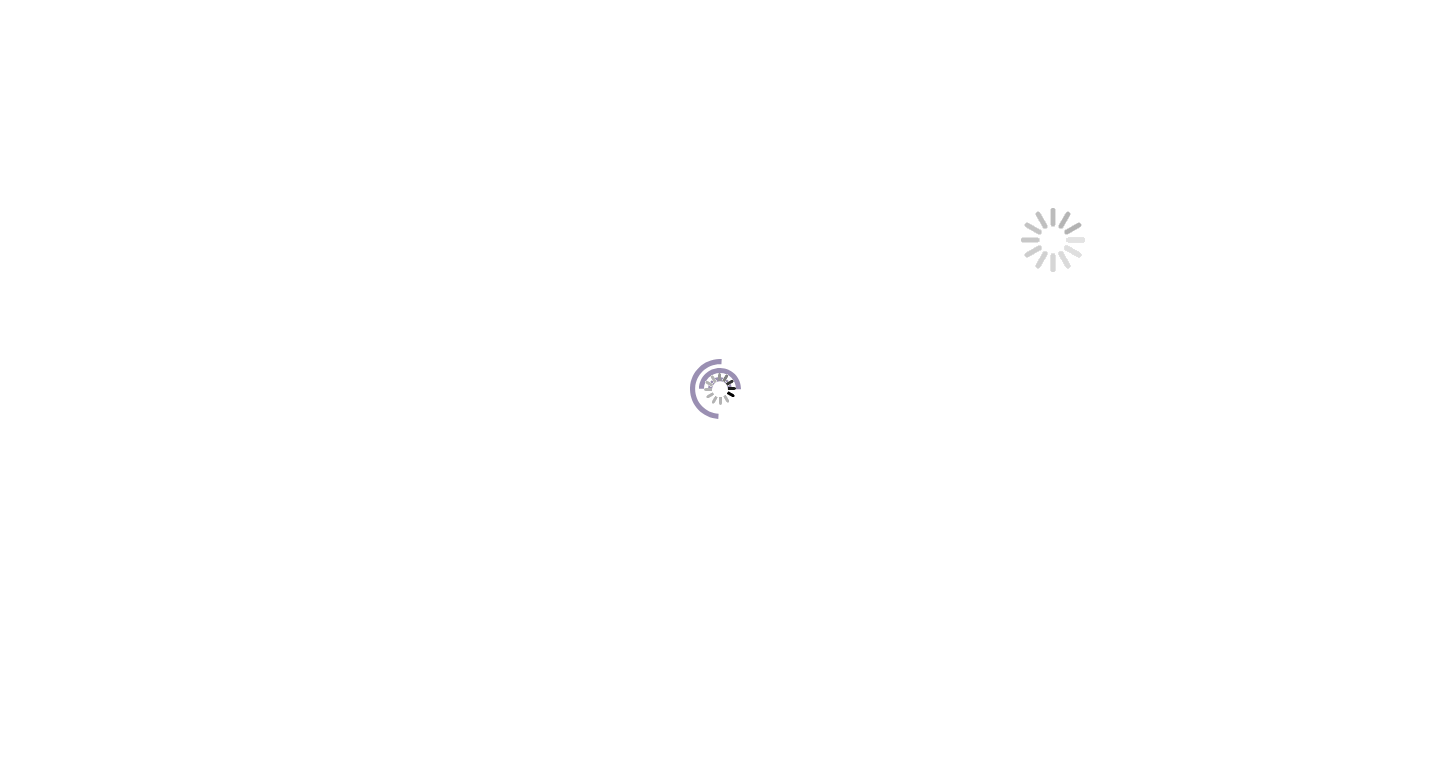 scroll, scrollTop: 274, scrollLeft: 0, axis: vertical 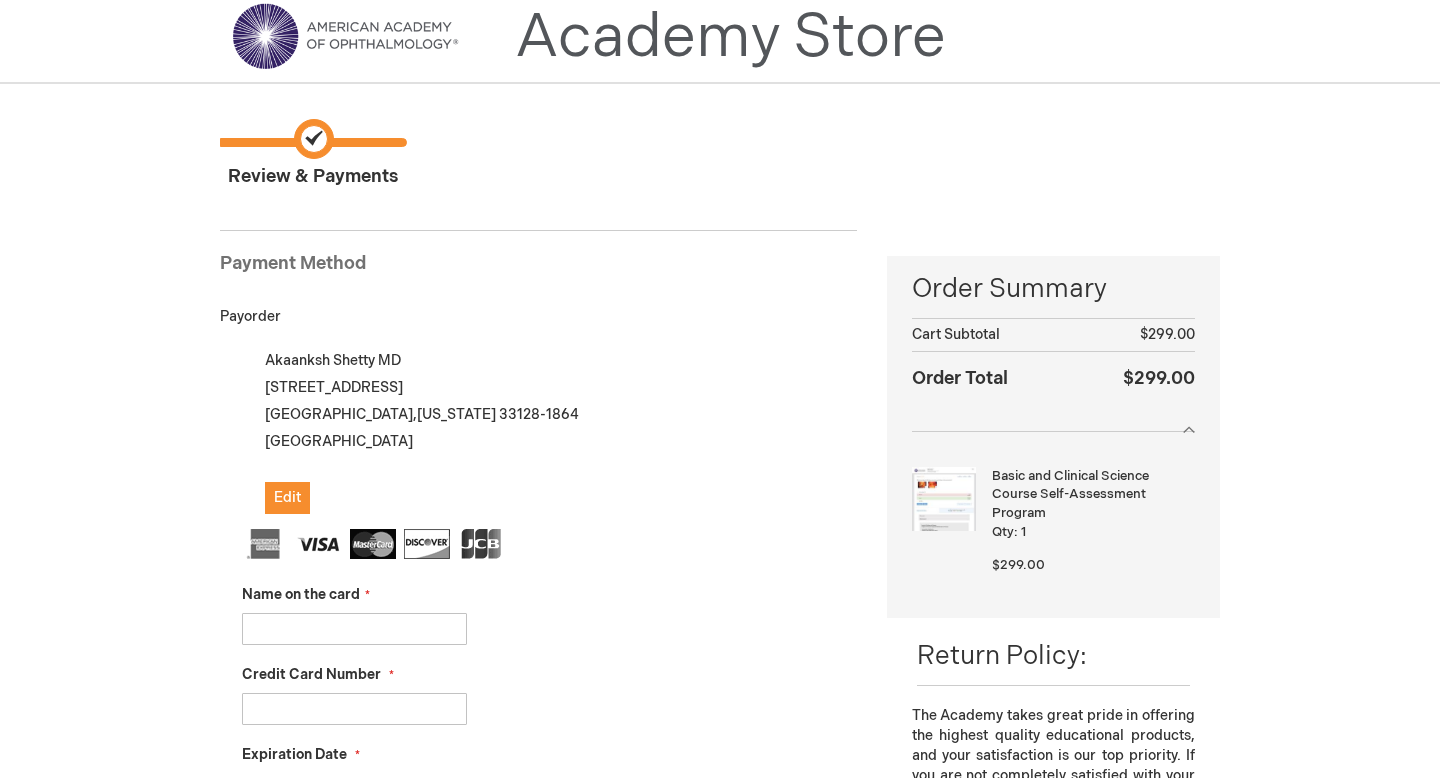 click on "[PERSON_NAME]   MD
[STREET_ADDRESS][US_STATE]
Edit" at bounding box center [549, 430] 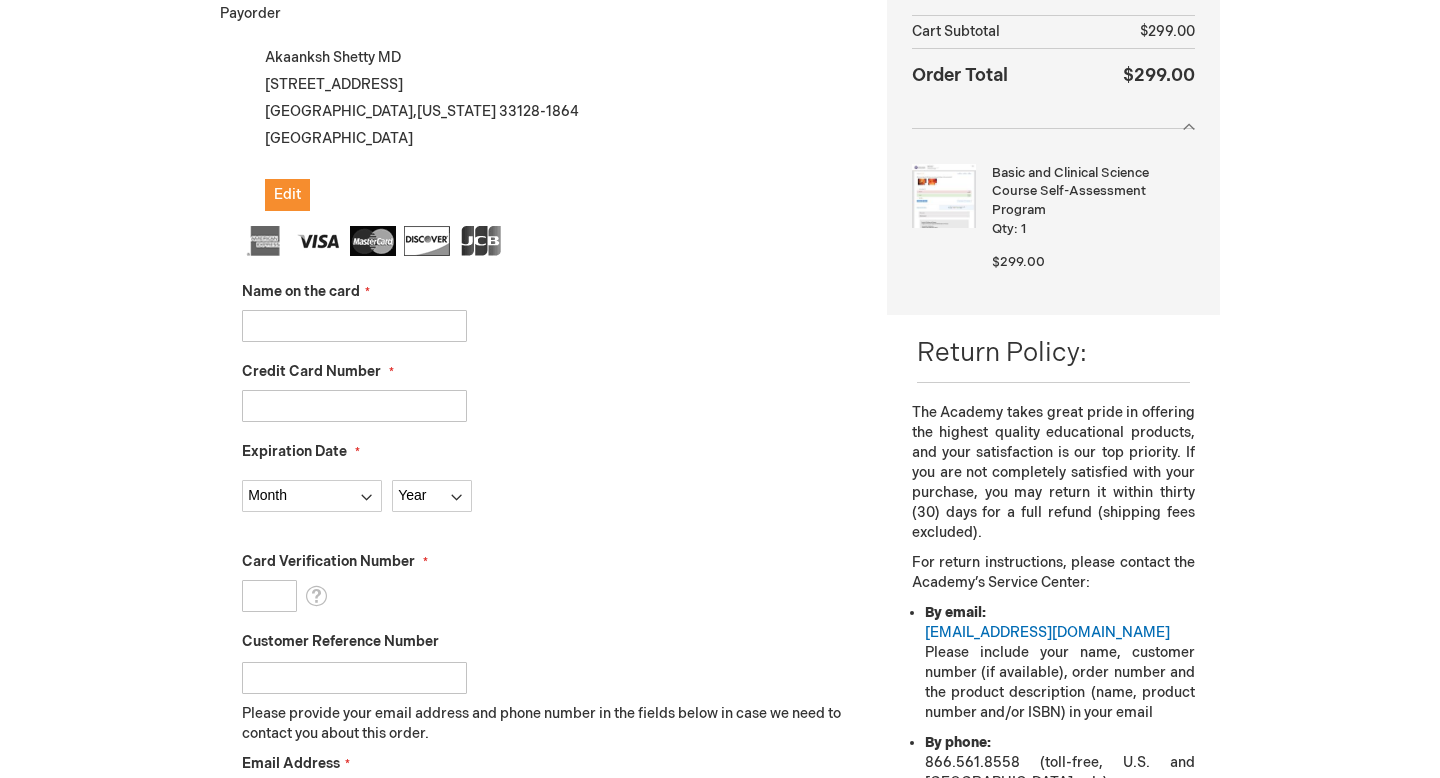 scroll, scrollTop: 370, scrollLeft: 0, axis: vertical 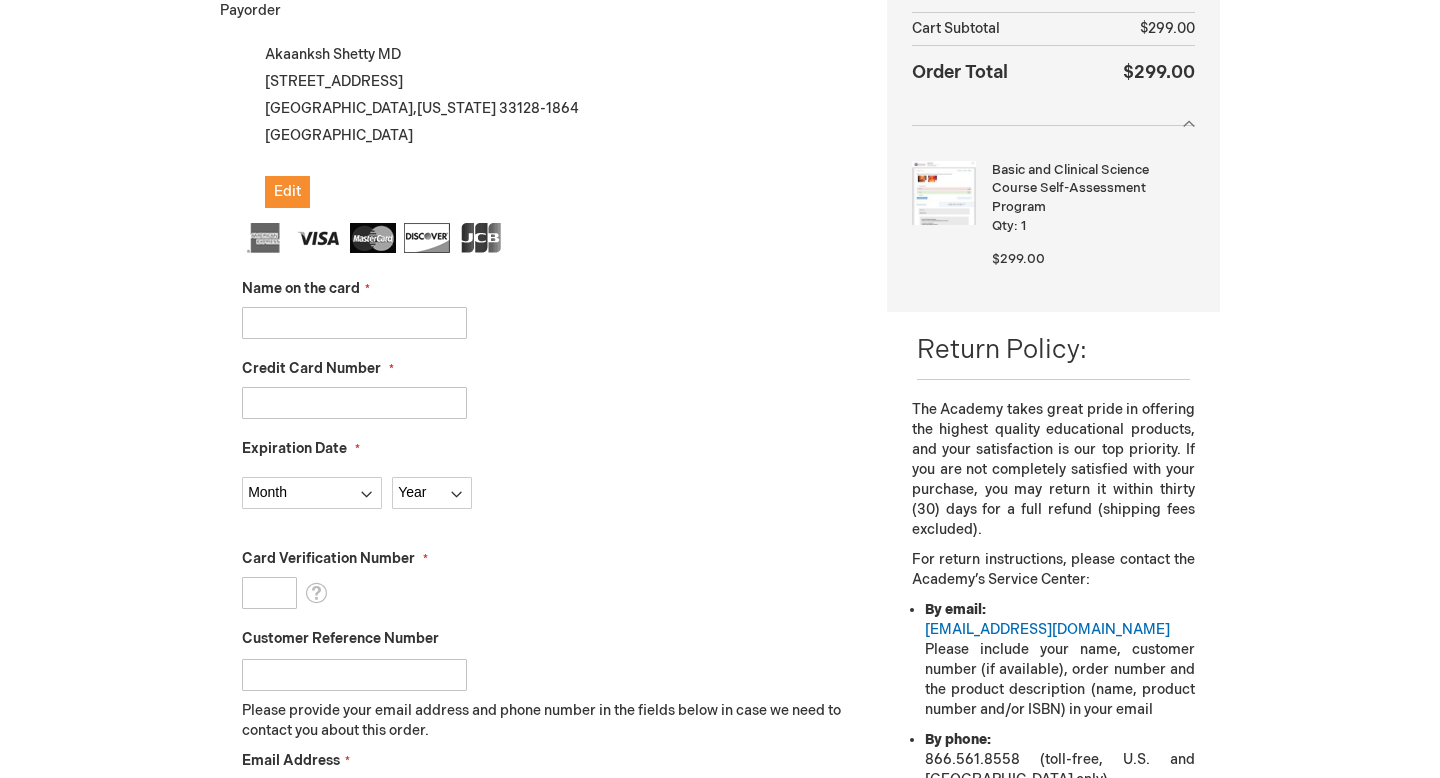 click on "Name on the card" at bounding box center (354, 323) 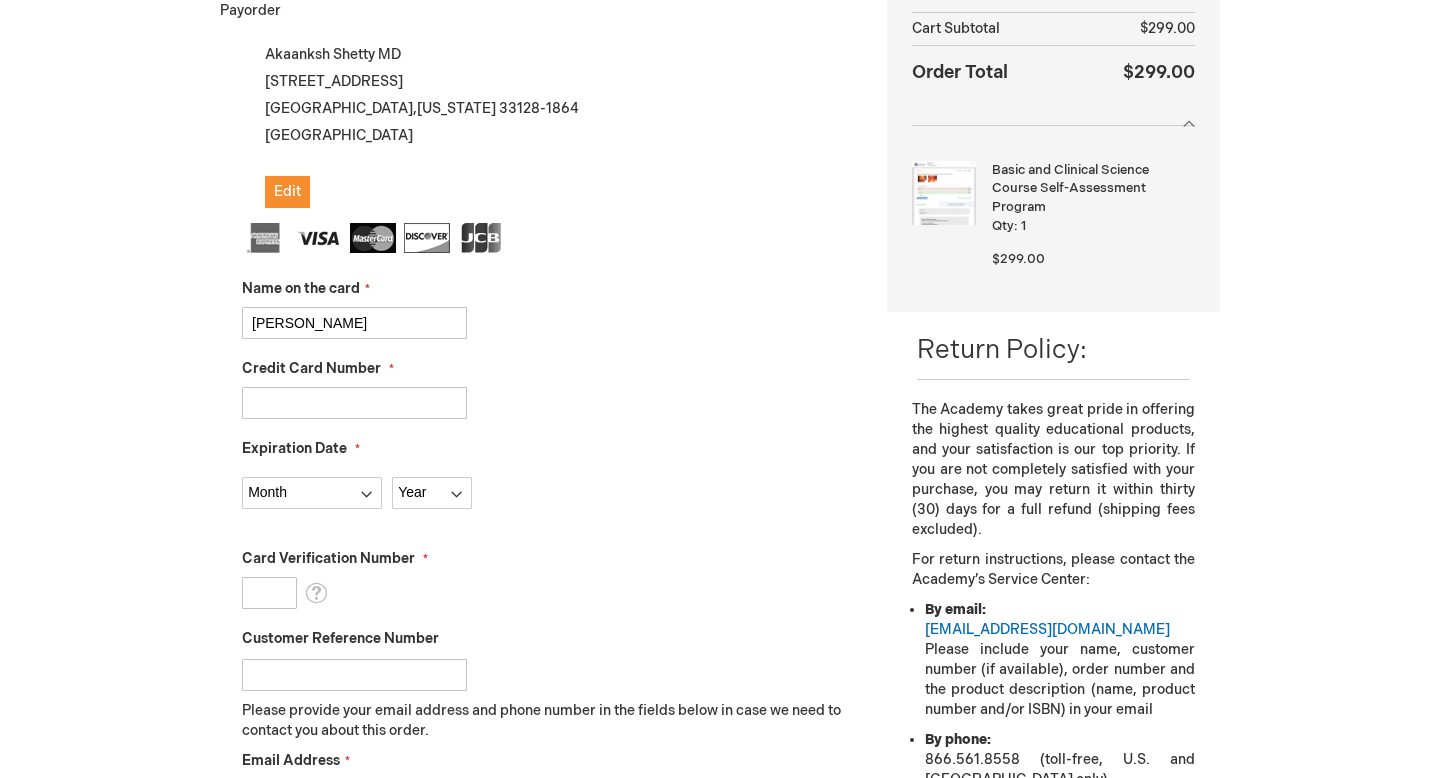 type on "5218760021129271" 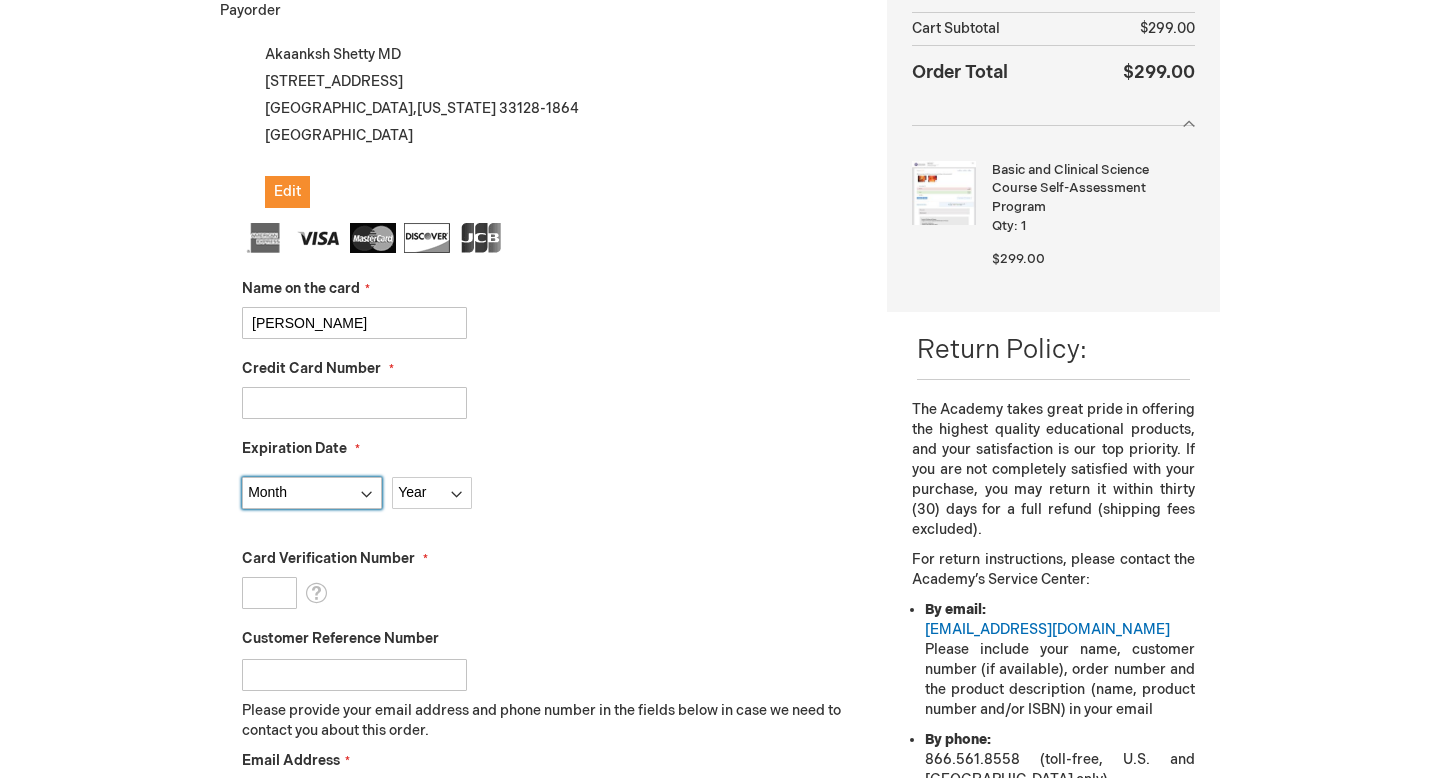 select on "7" 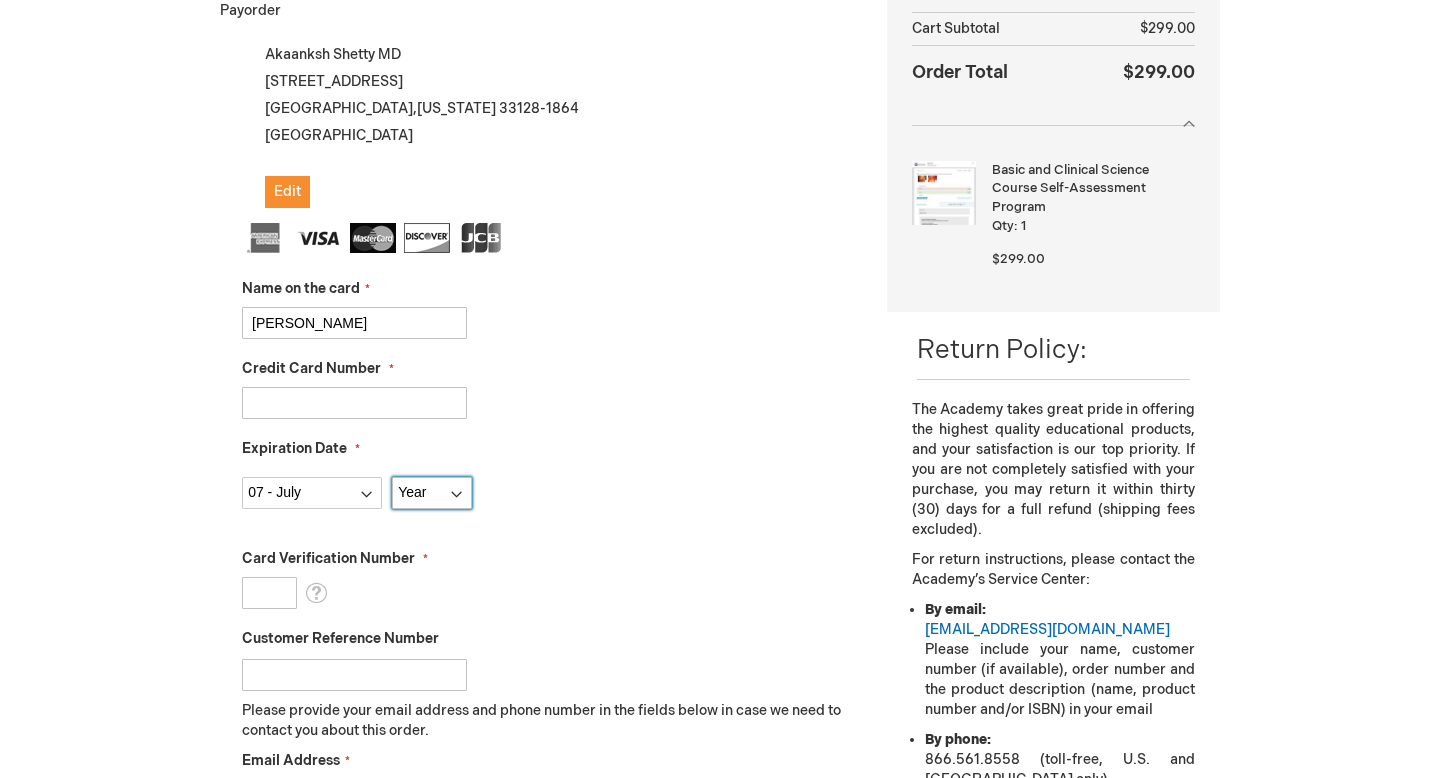 select on "2029" 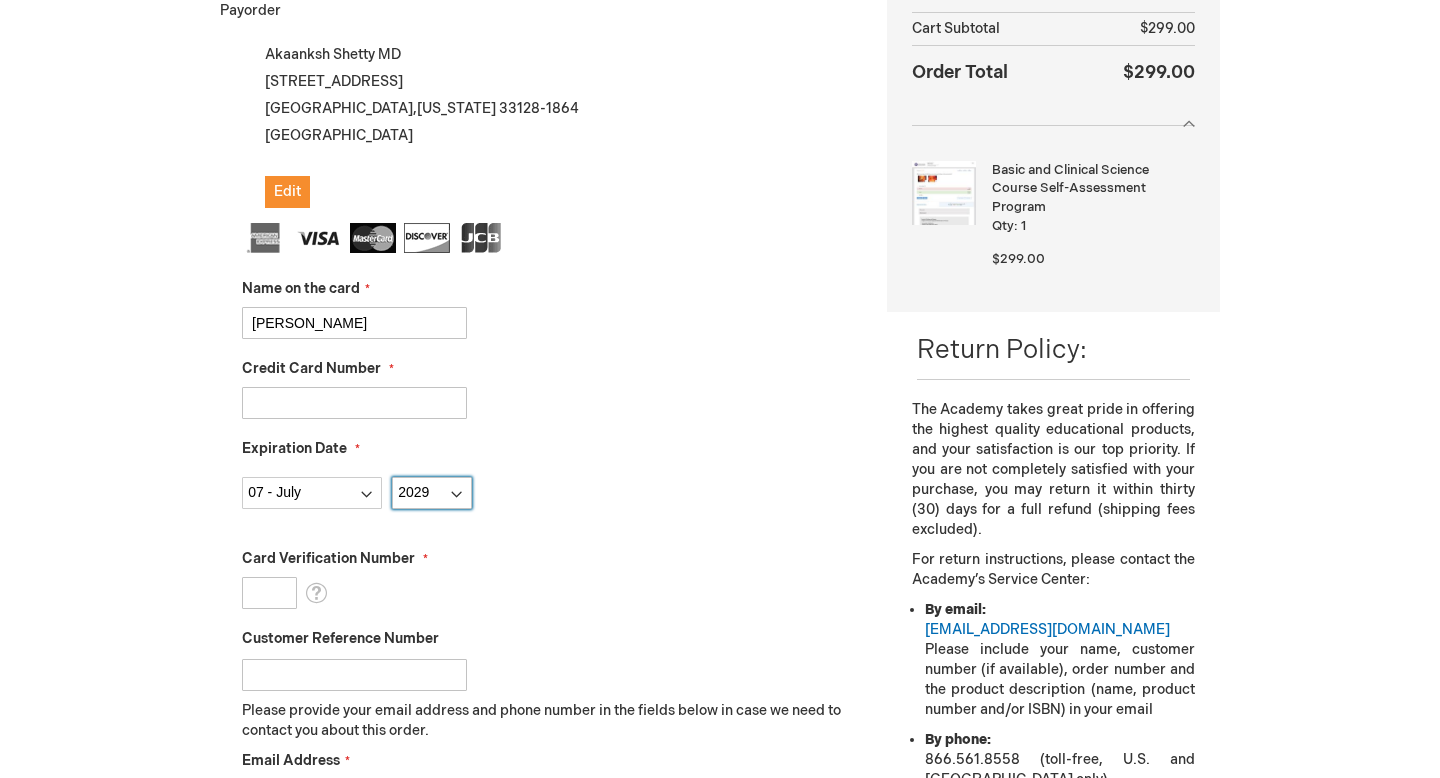 type on "763" 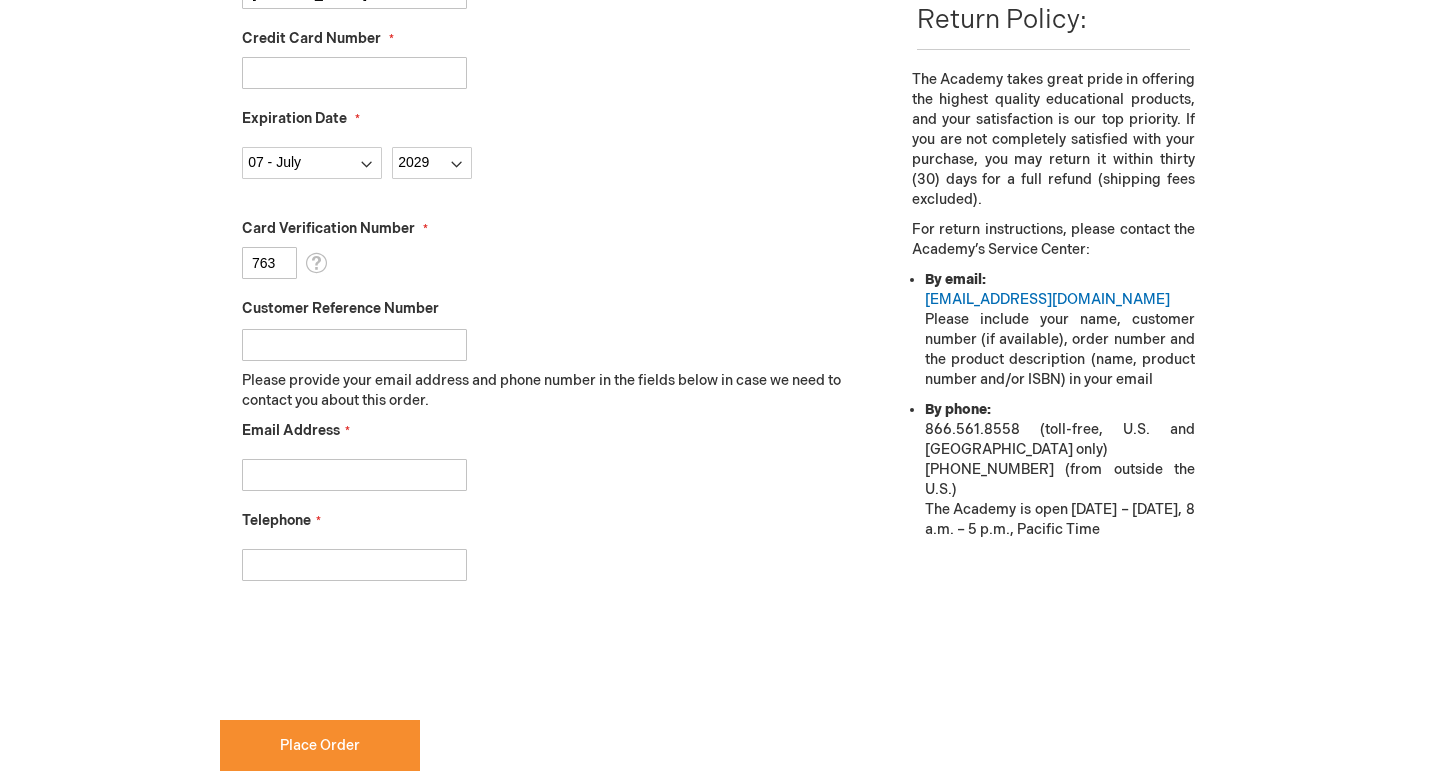 scroll, scrollTop: 712, scrollLeft: 0, axis: vertical 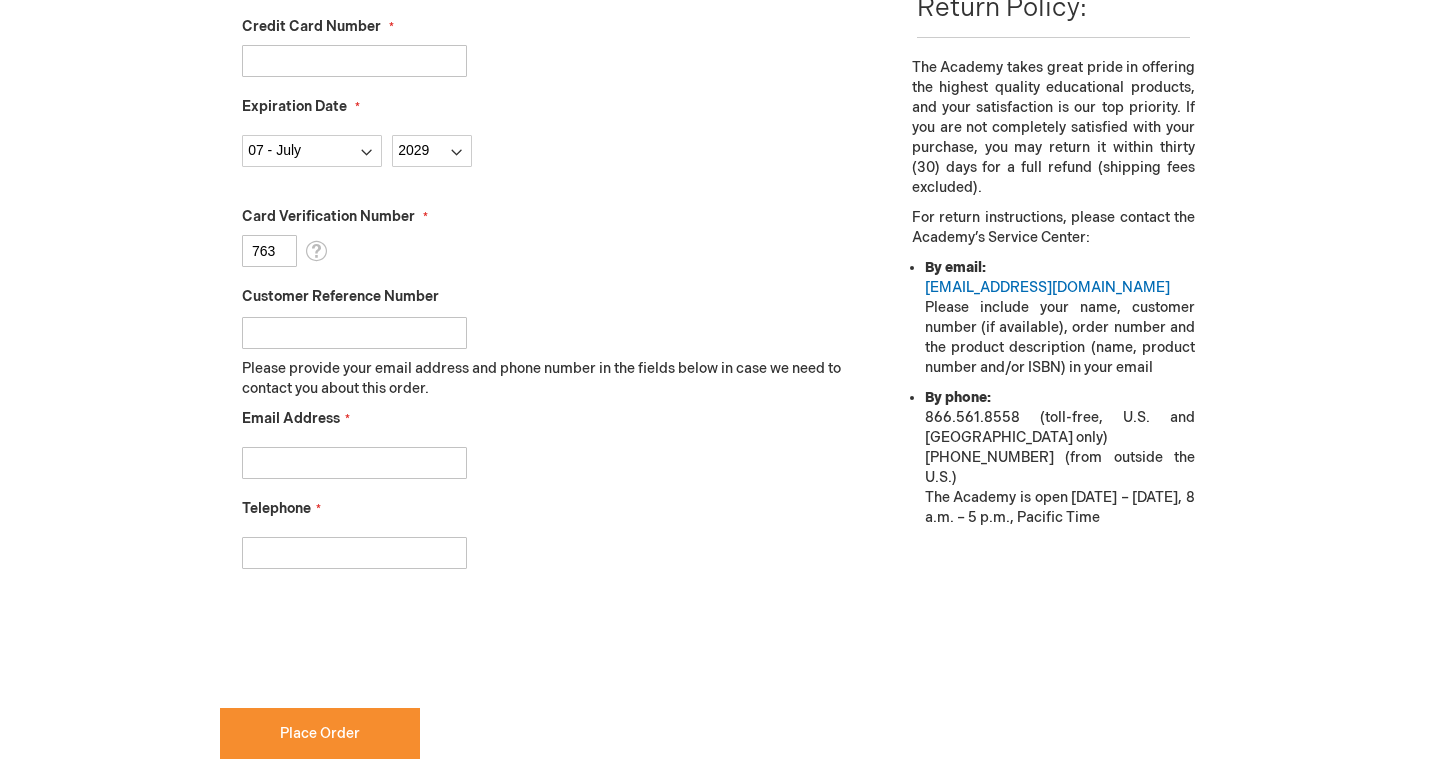 click on "Email Address" at bounding box center (354, 463) 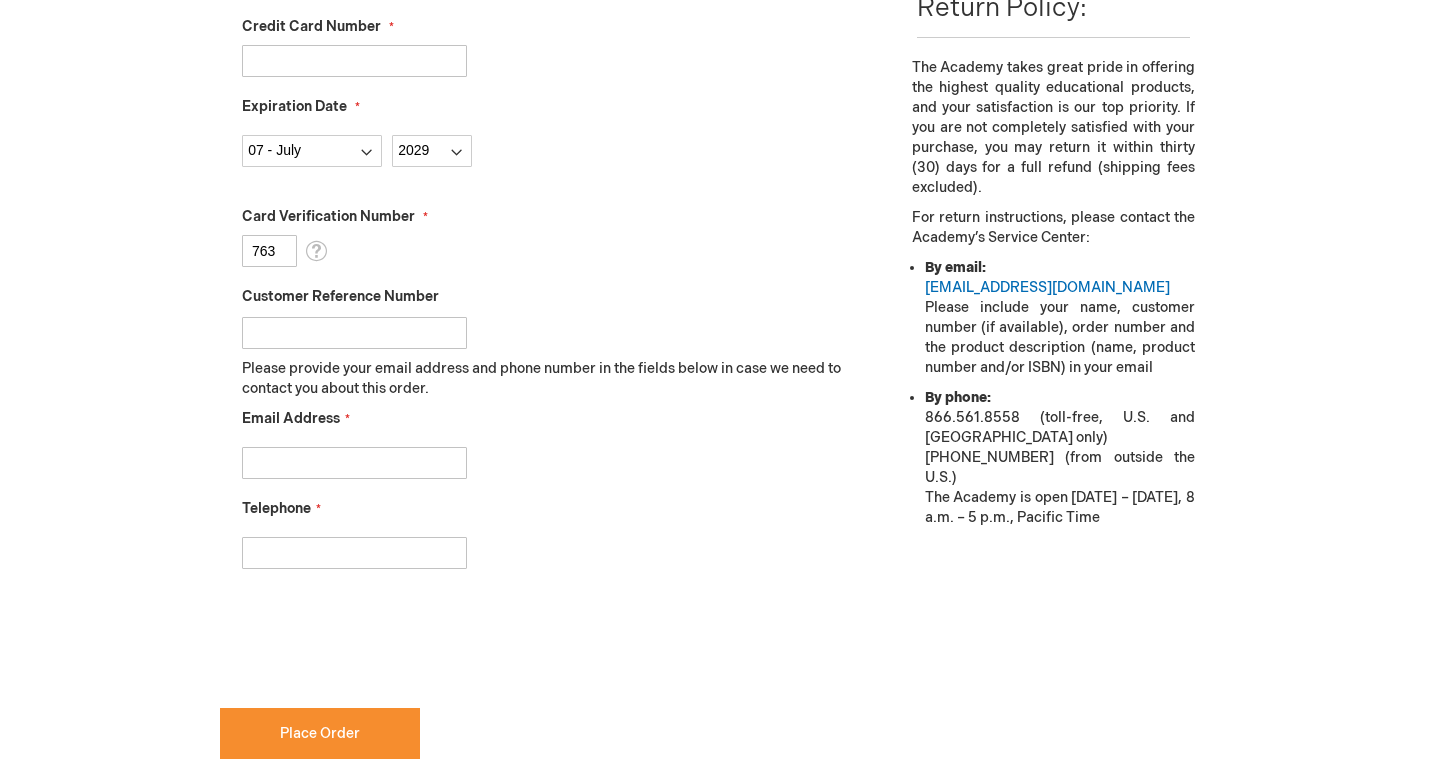 type on "ashetty612@gmail.com" 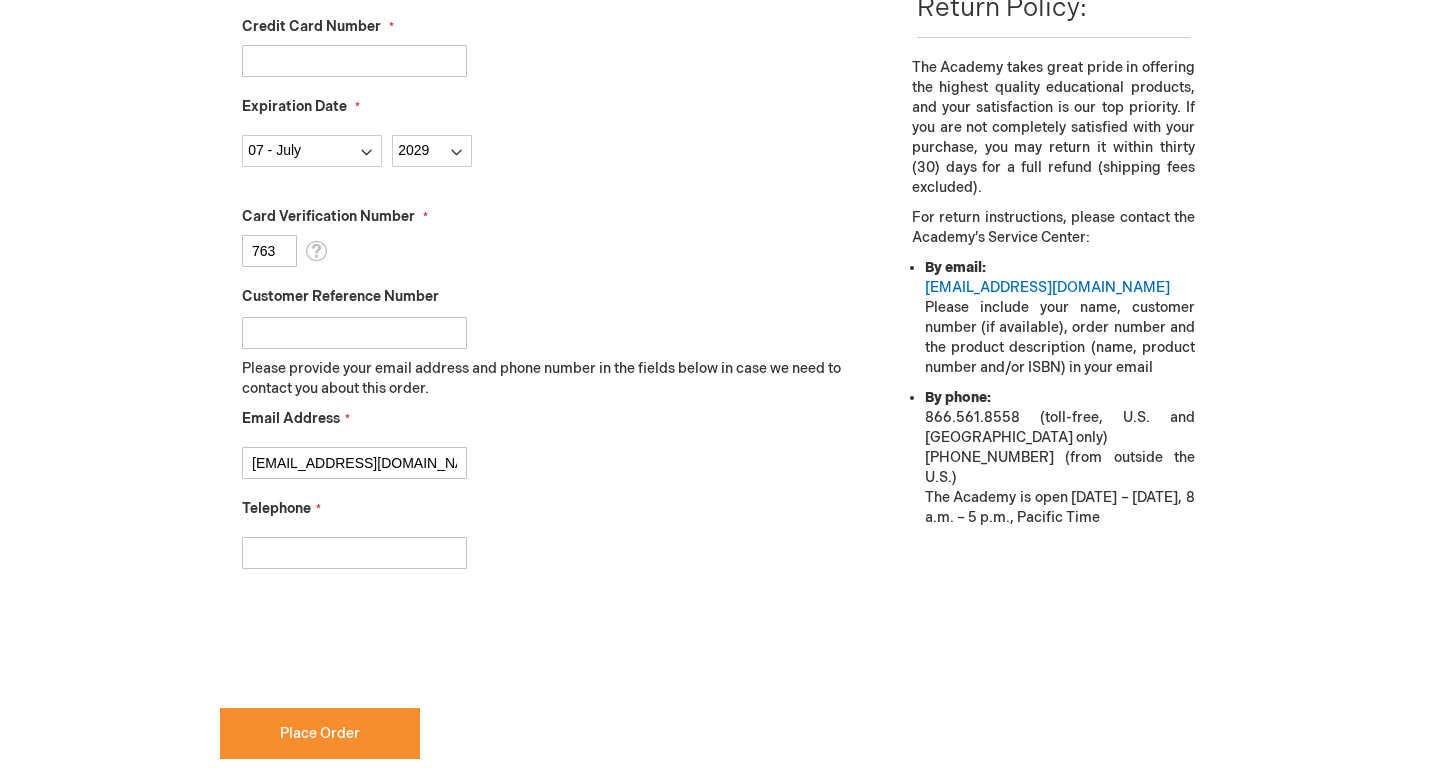 type on "2818181445" 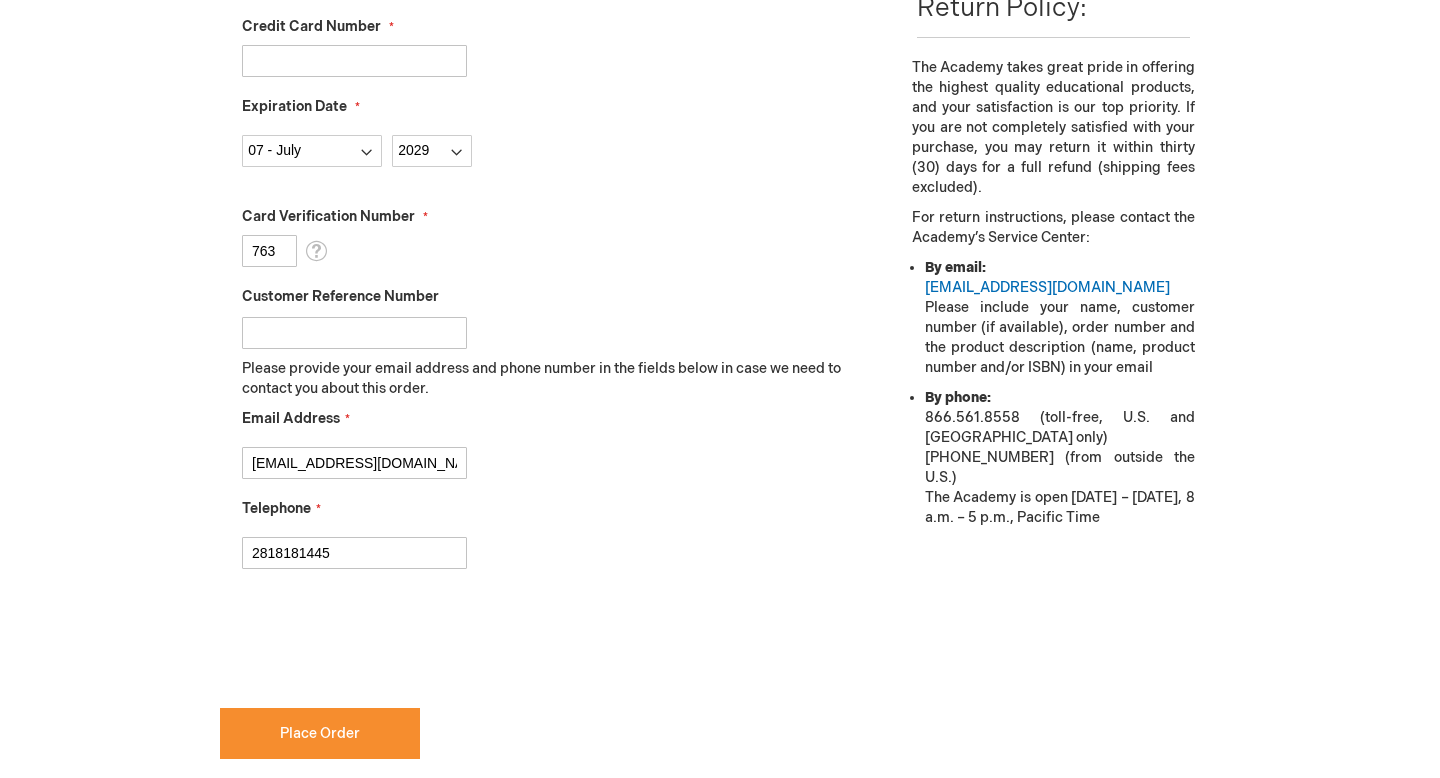checkbox on "true" 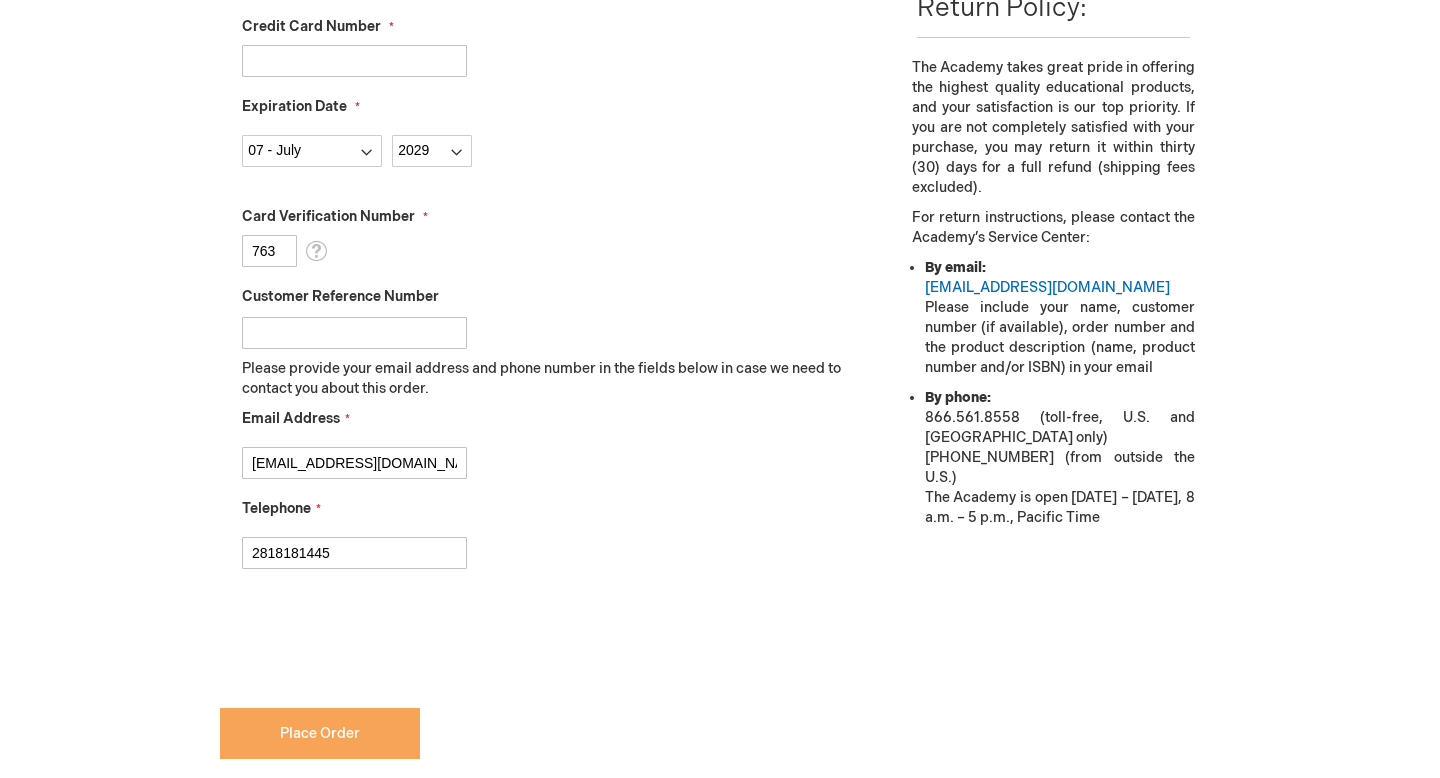click on "Place Order" at bounding box center (320, 733) 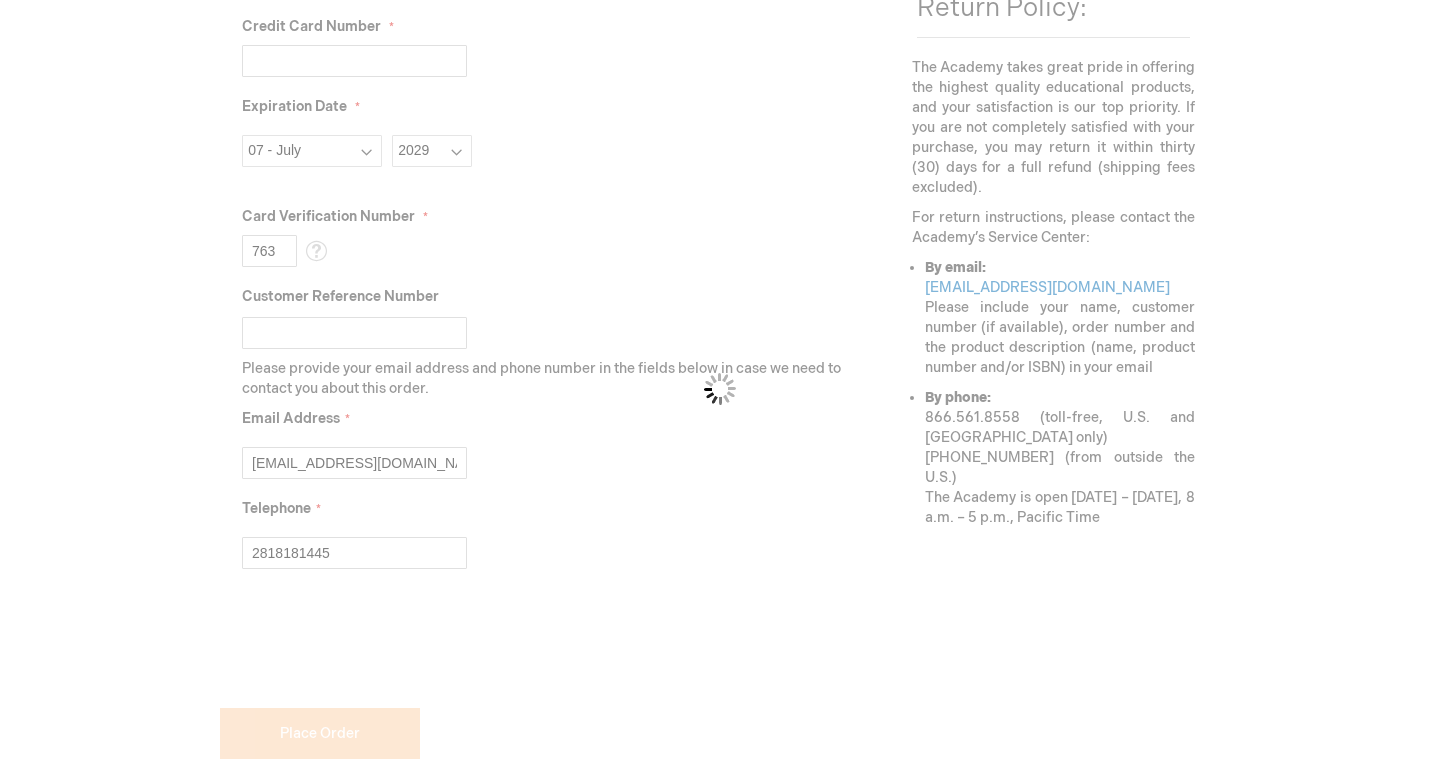 scroll, scrollTop: 765, scrollLeft: 0, axis: vertical 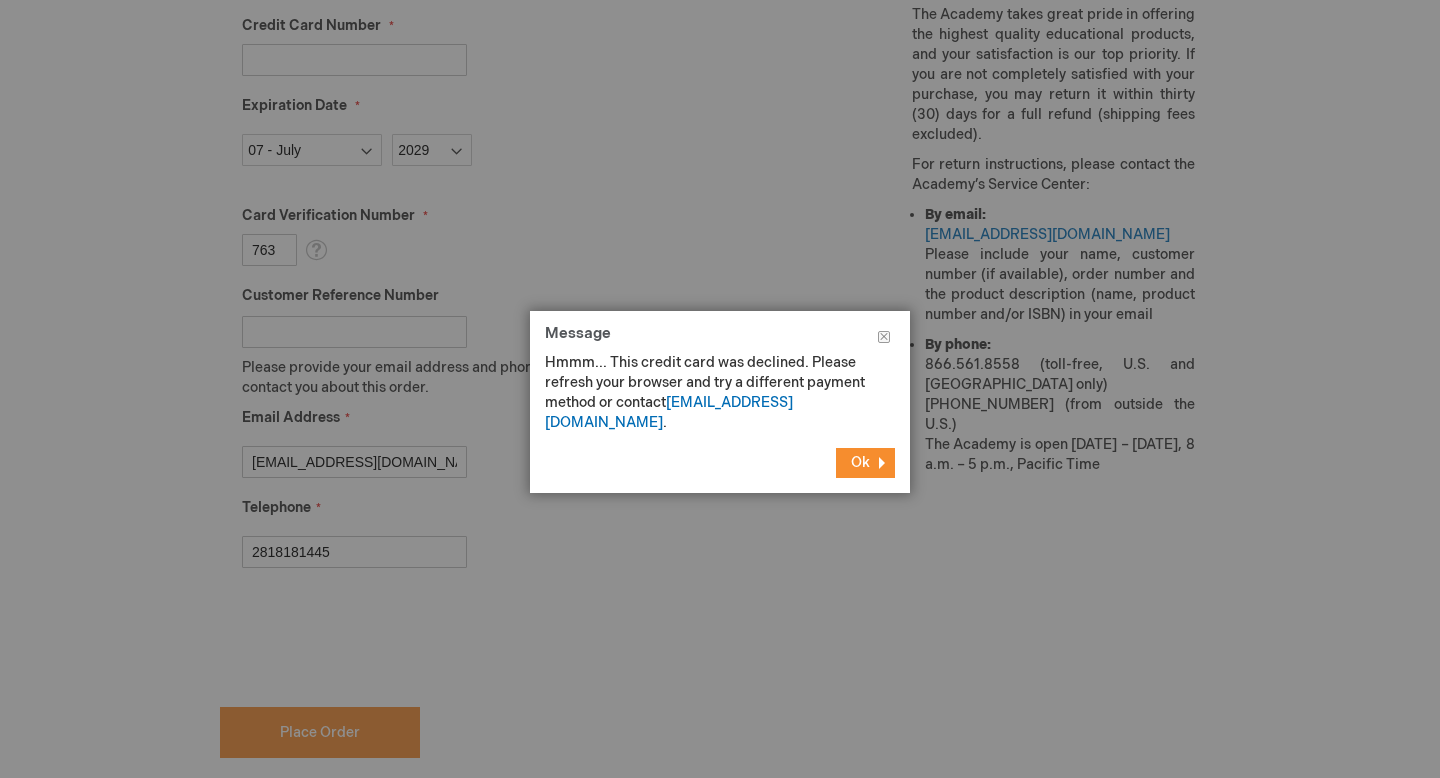 click on "Ok" at bounding box center (865, 463) 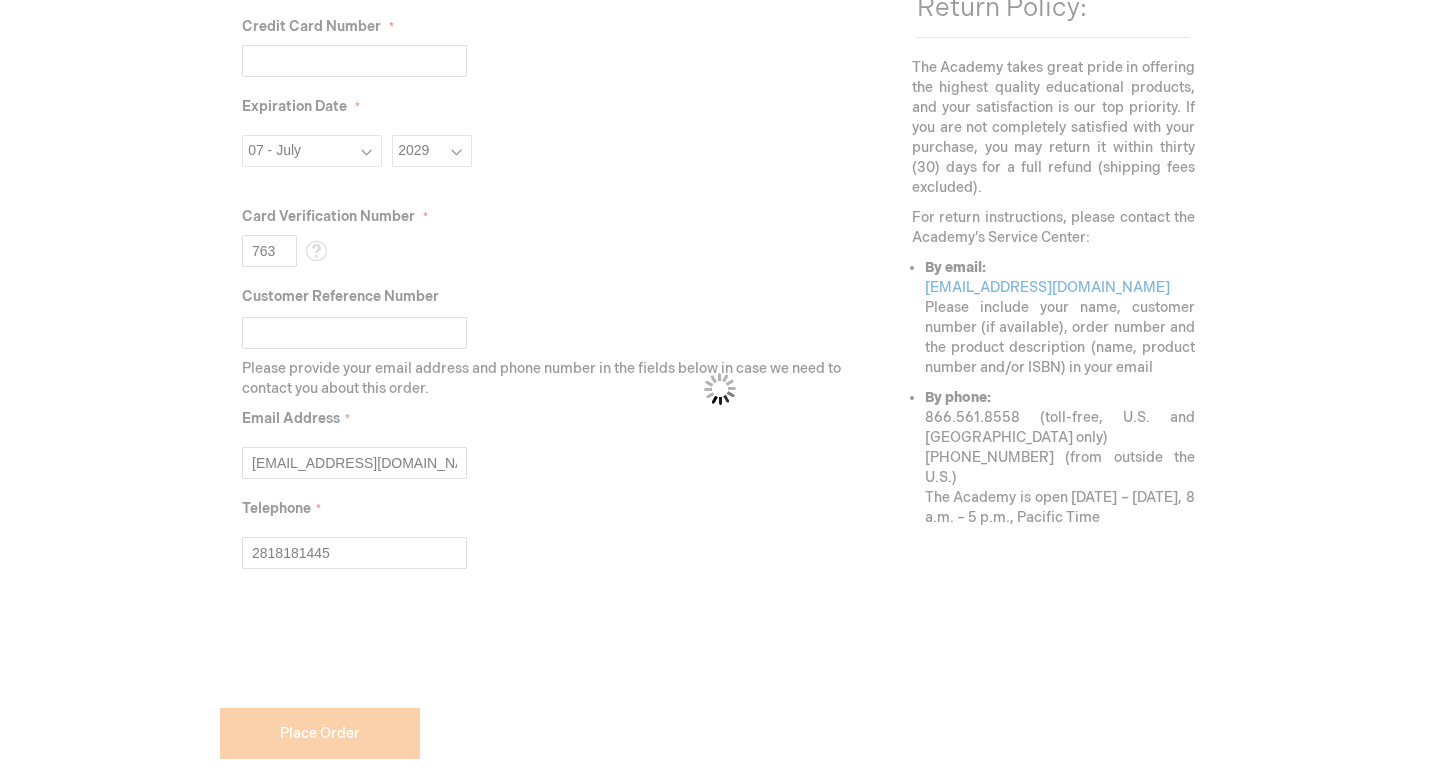 scroll, scrollTop: 702, scrollLeft: 0, axis: vertical 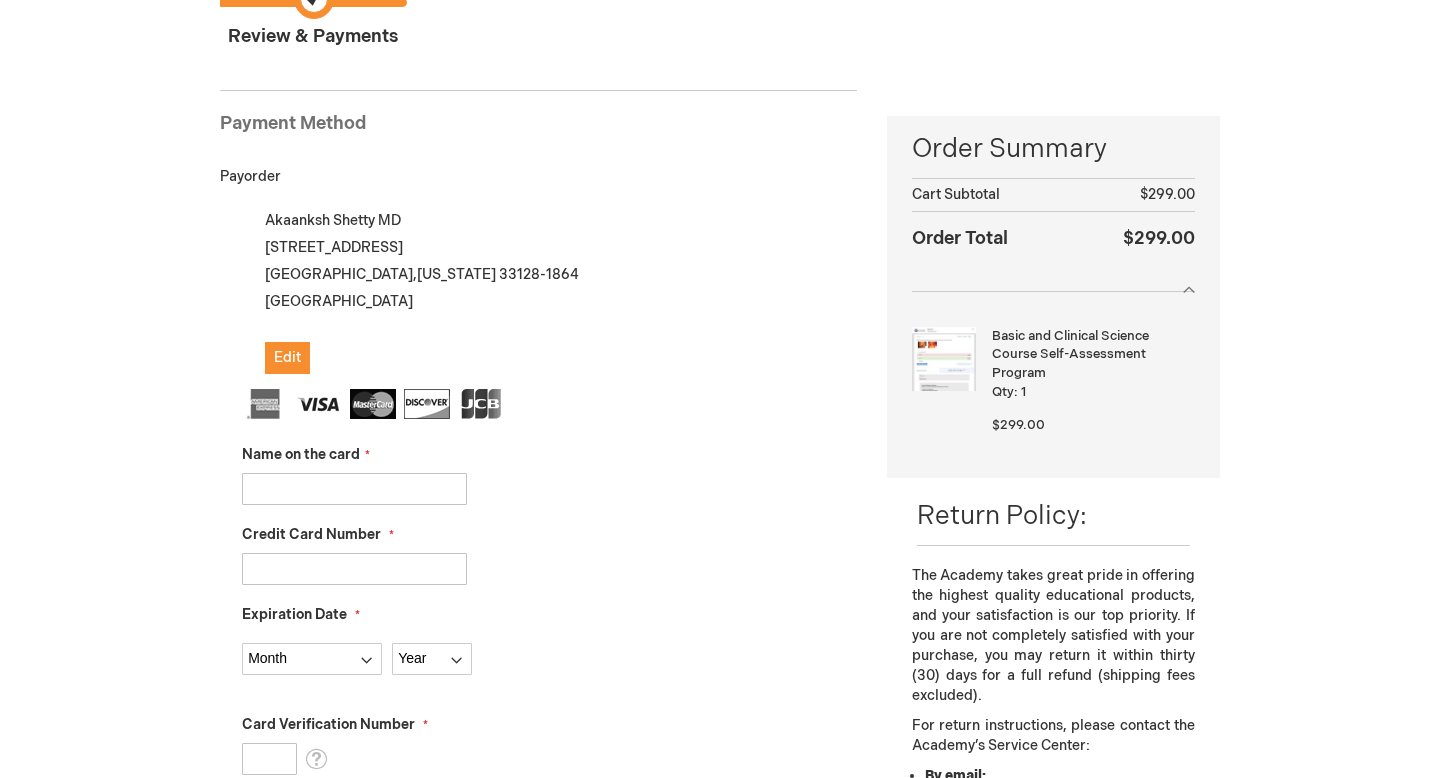 click on "Akaanksh
Shetty   MD
400 NW 1st Ave Apt 1514
Miami ,  Florida   33128-1864
United States
Edit" at bounding box center [549, 290] 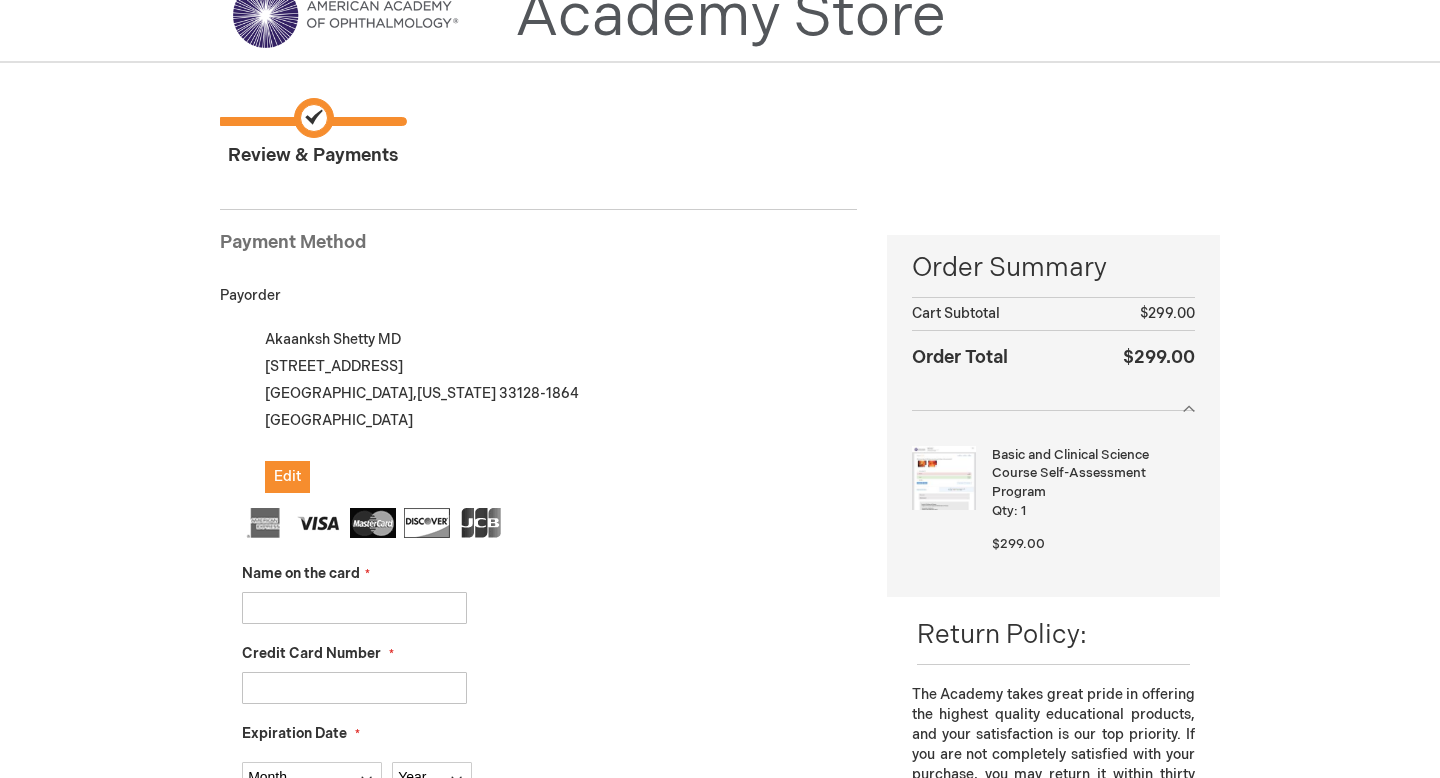 scroll, scrollTop: 0, scrollLeft: 0, axis: both 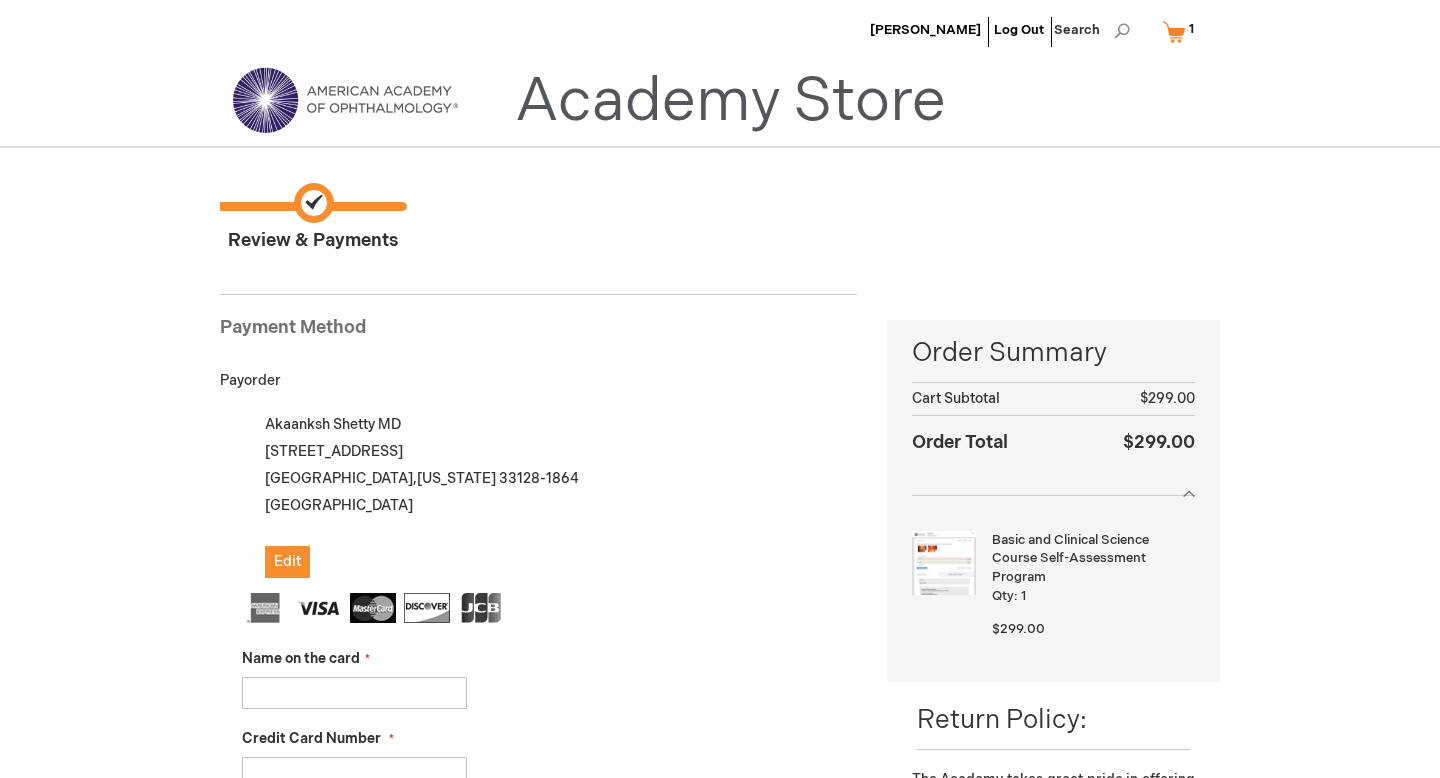 click on "Review & Payments" at bounding box center [312, 218] 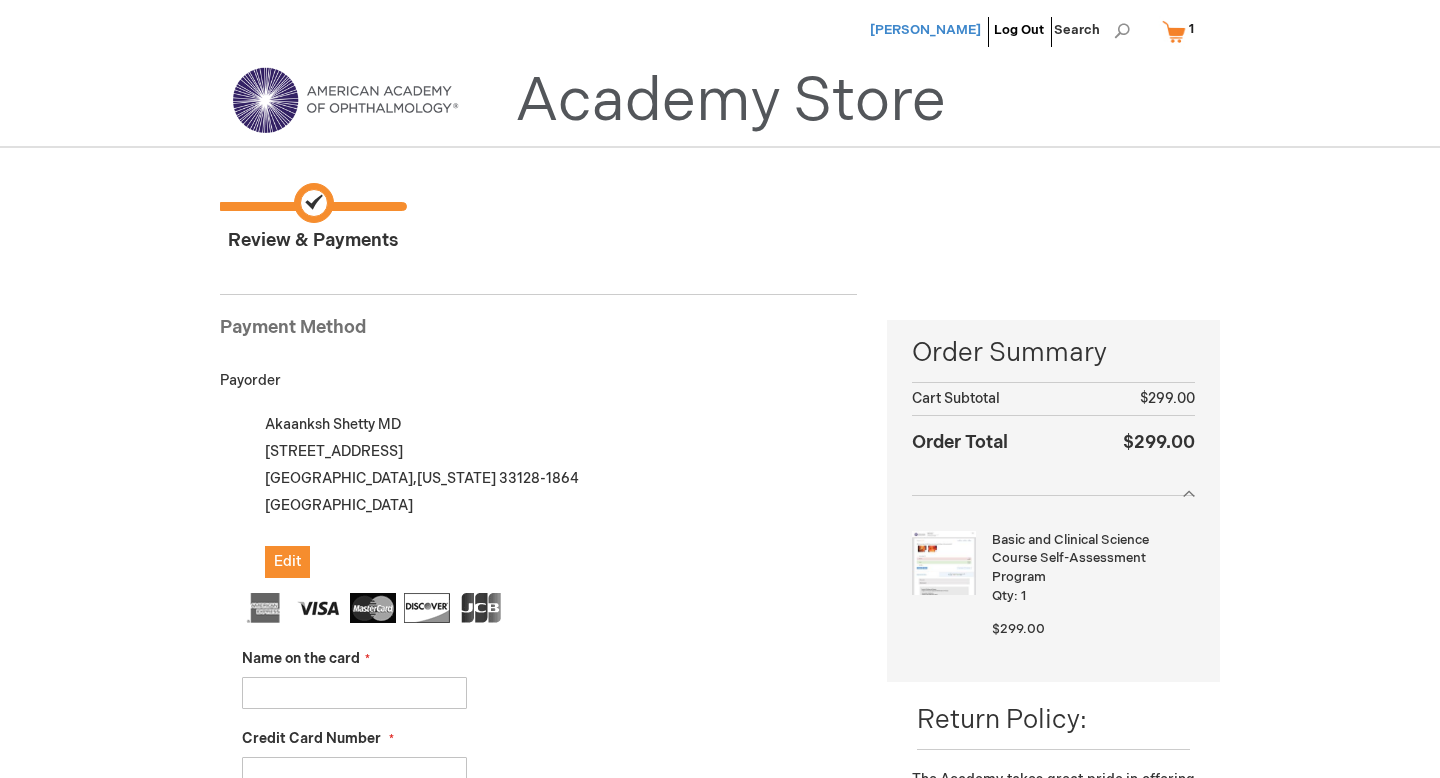 click on "[PERSON_NAME]" at bounding box center (925, 30) 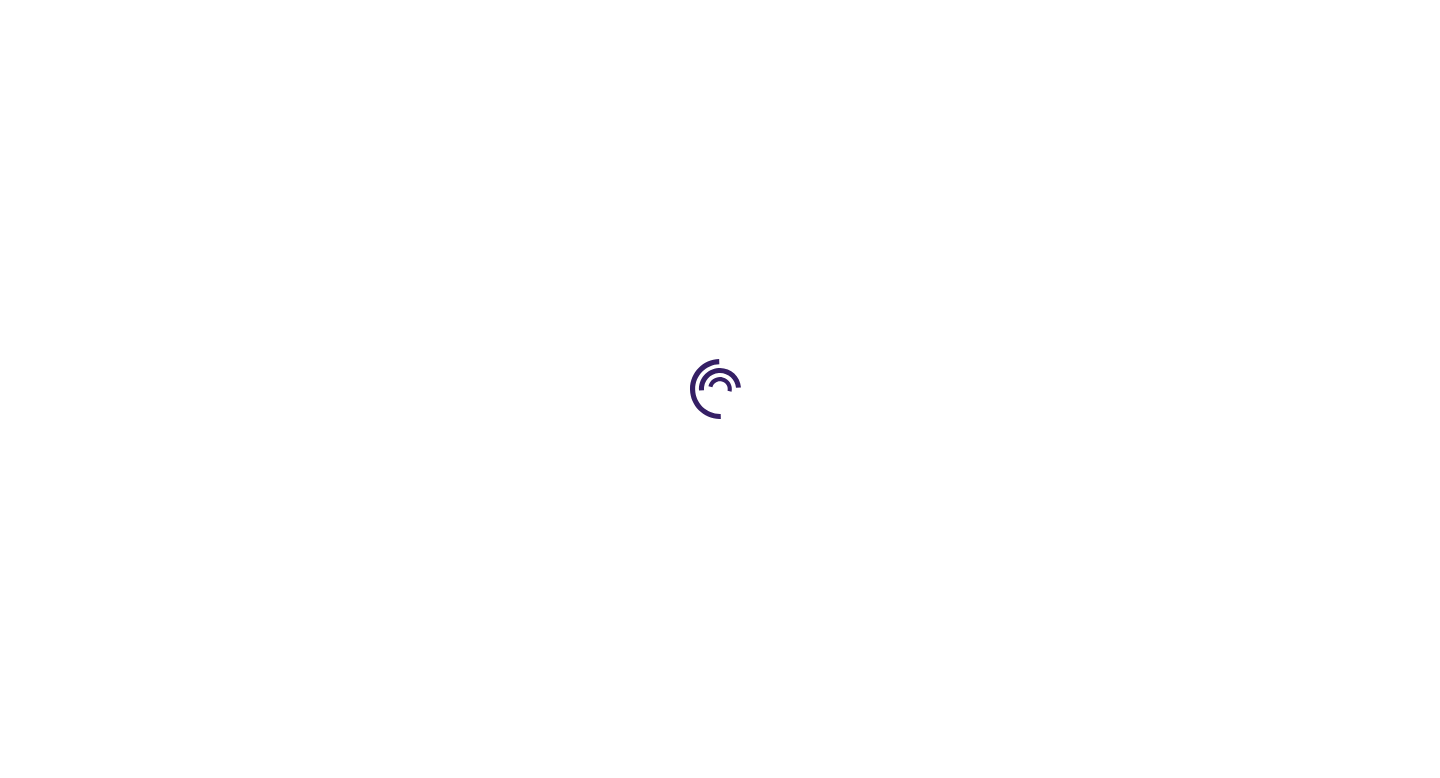 scroll, scrollTop: 0, scrollLeft: 0, axis: both 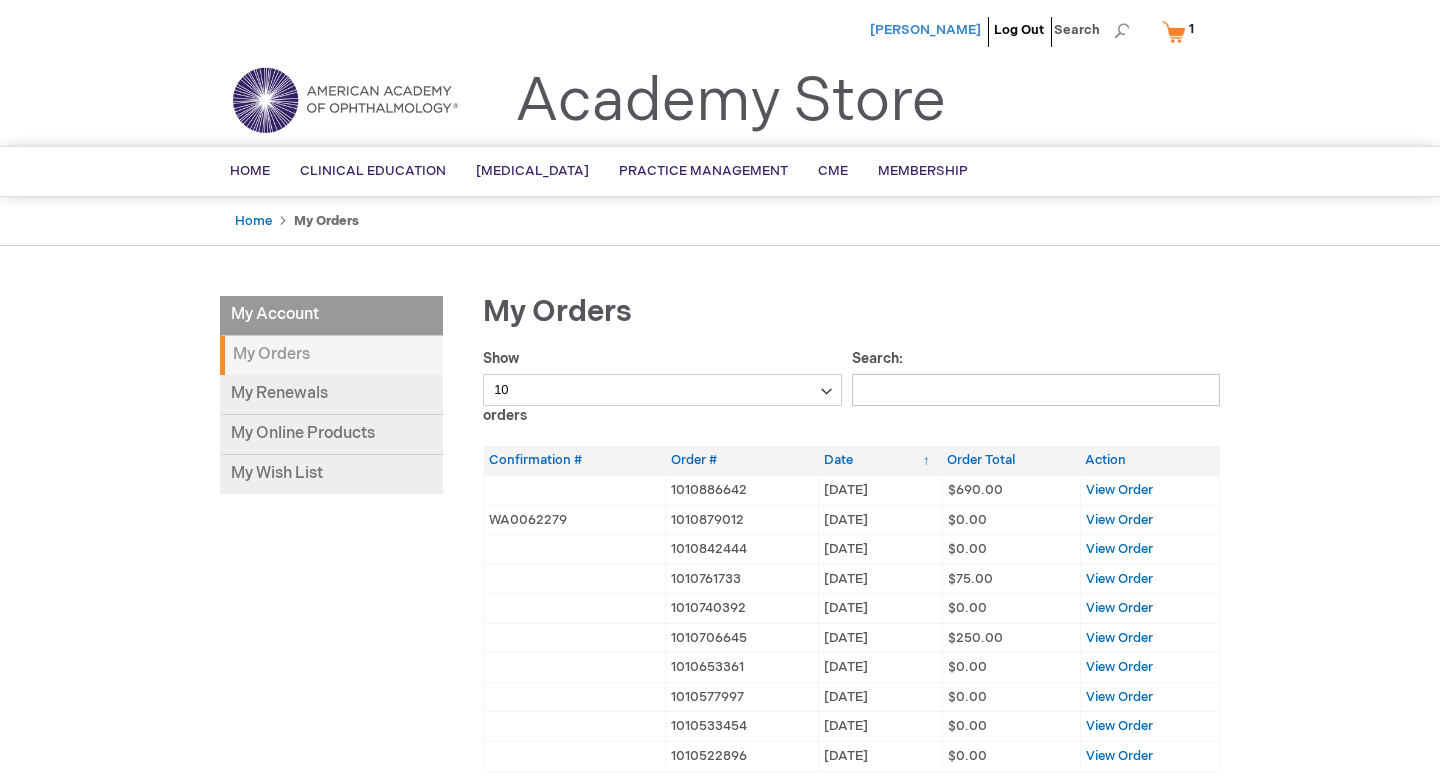 click on "[PERSON_NAME]" at bounding box center (925, 30) 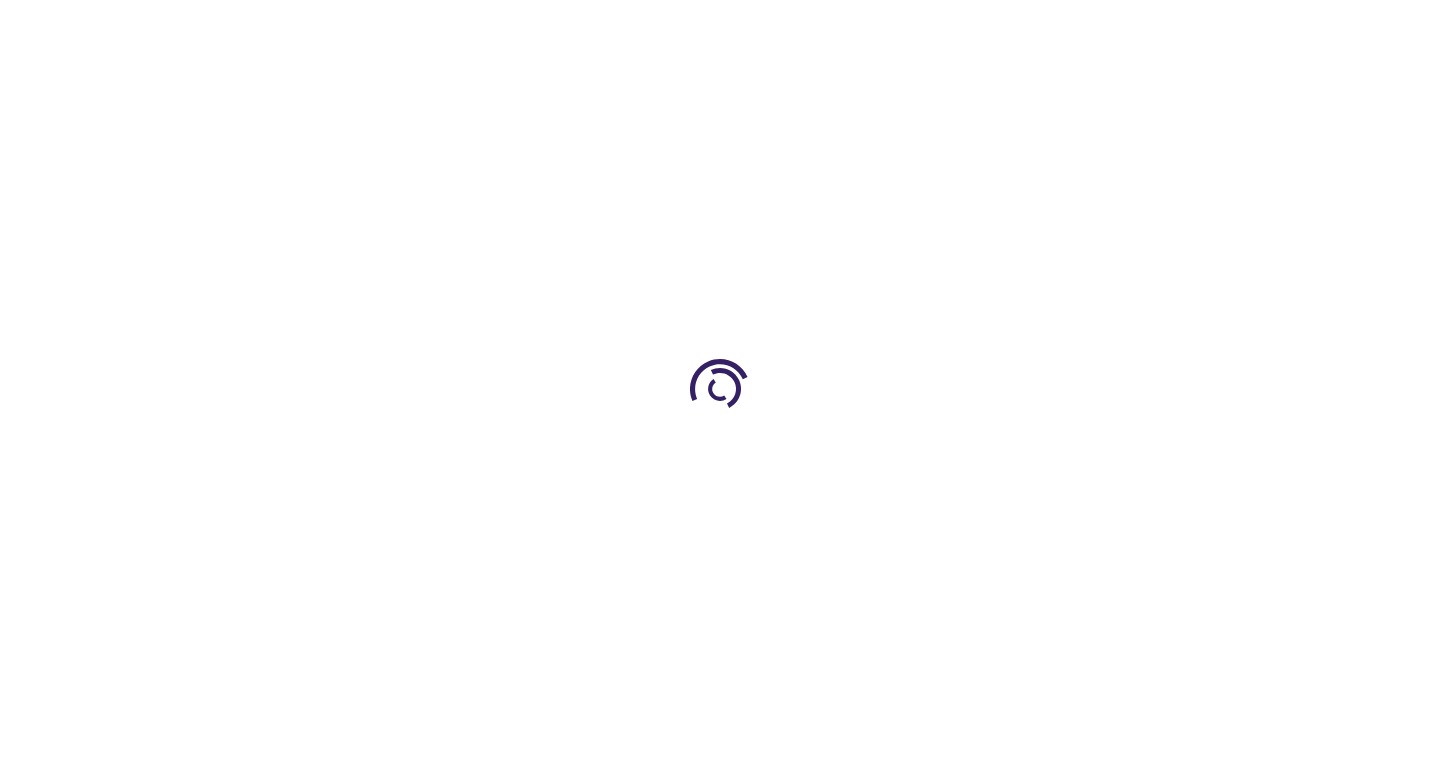 scroll, scrollTop: 0, scrollLeft: 0, axis: both 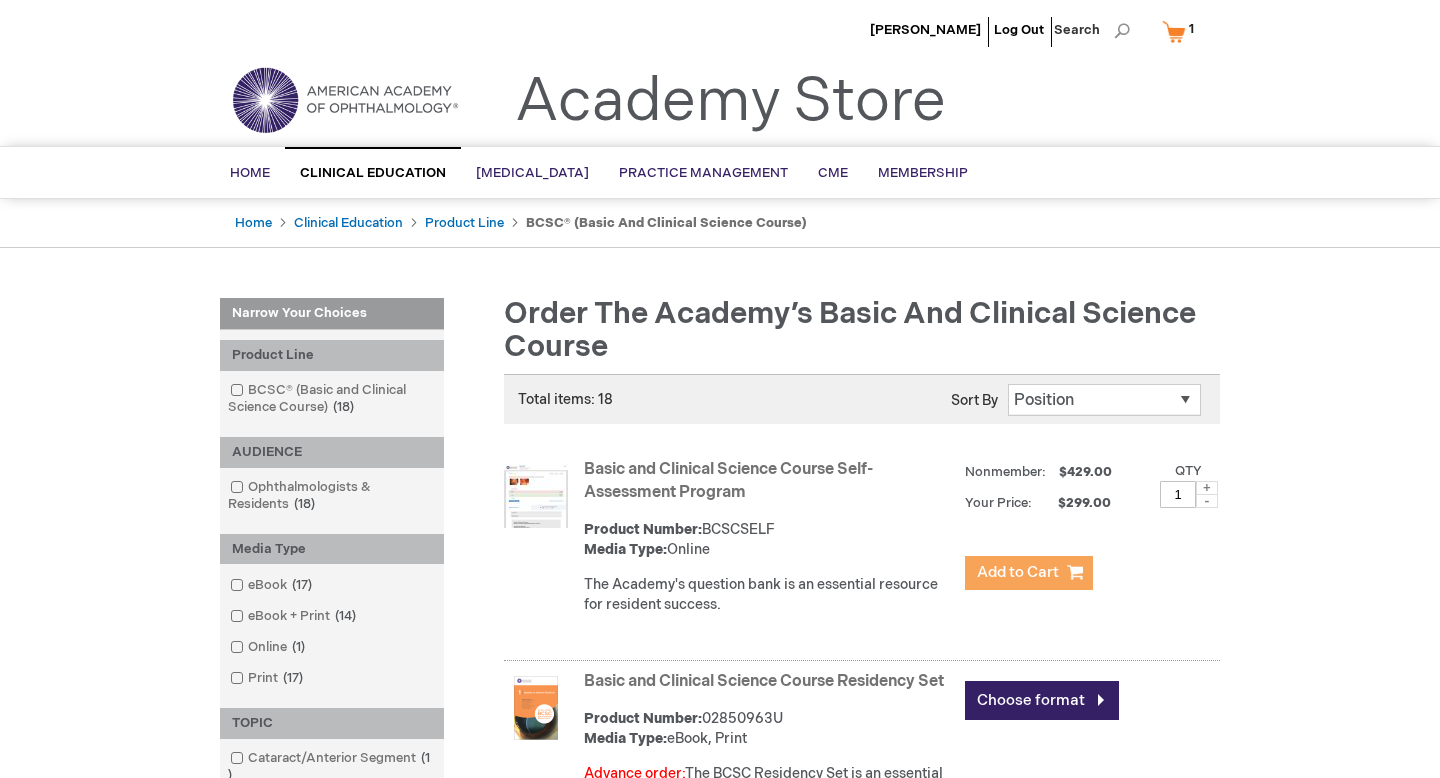 click on "Add to Cart" at bounding box center [1018, 572] 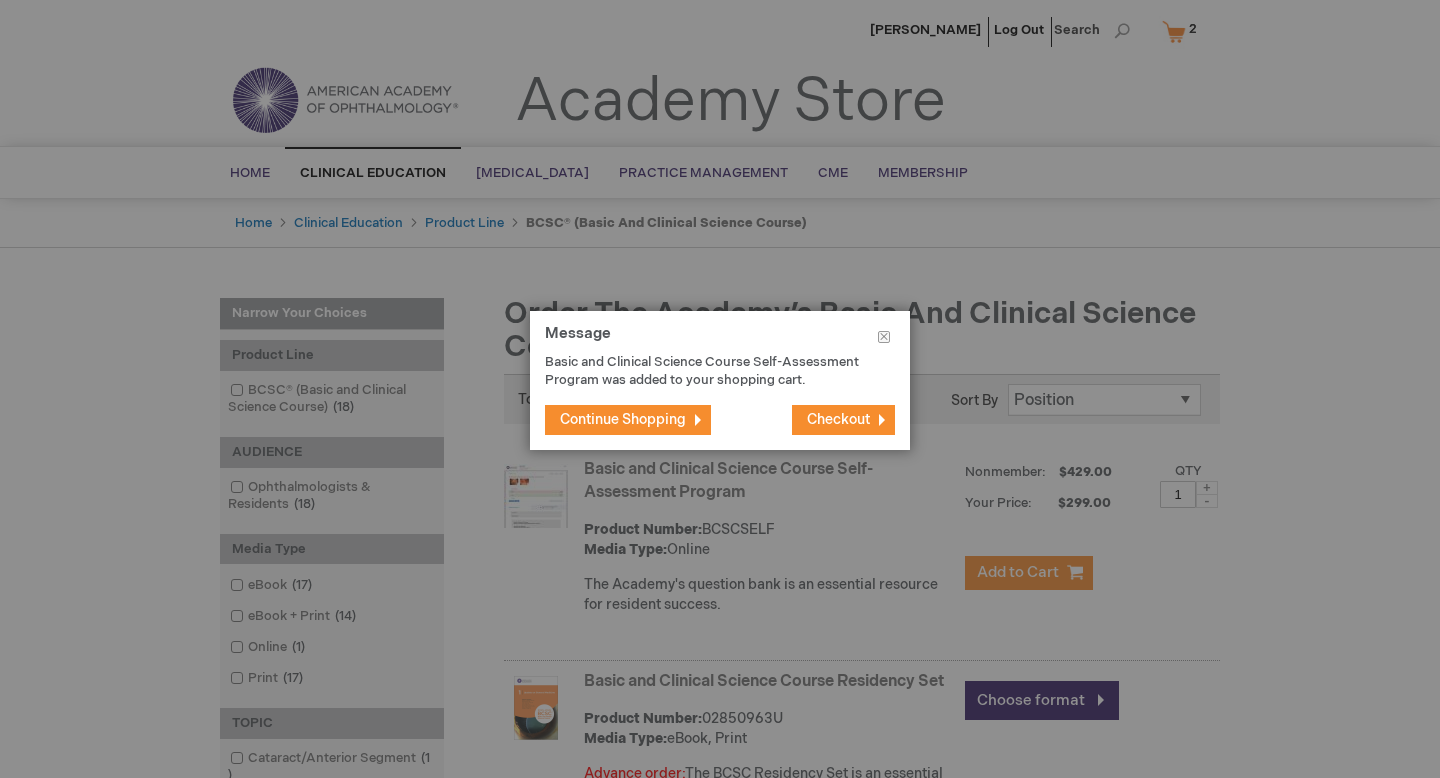 click on "Checkout" at bounding box center (843, 420) 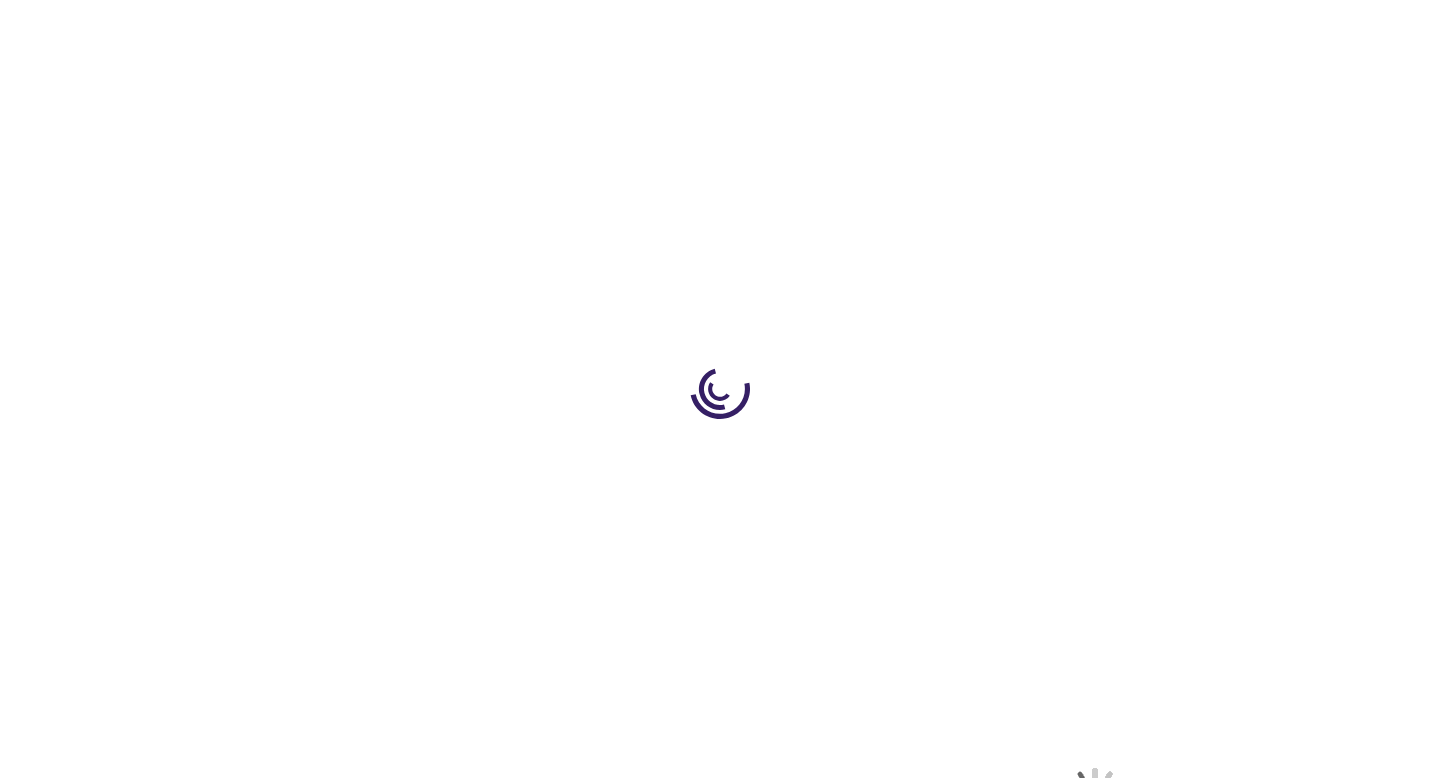 scroll, scrollTop: 0, scrollLeft: 0, axis: both 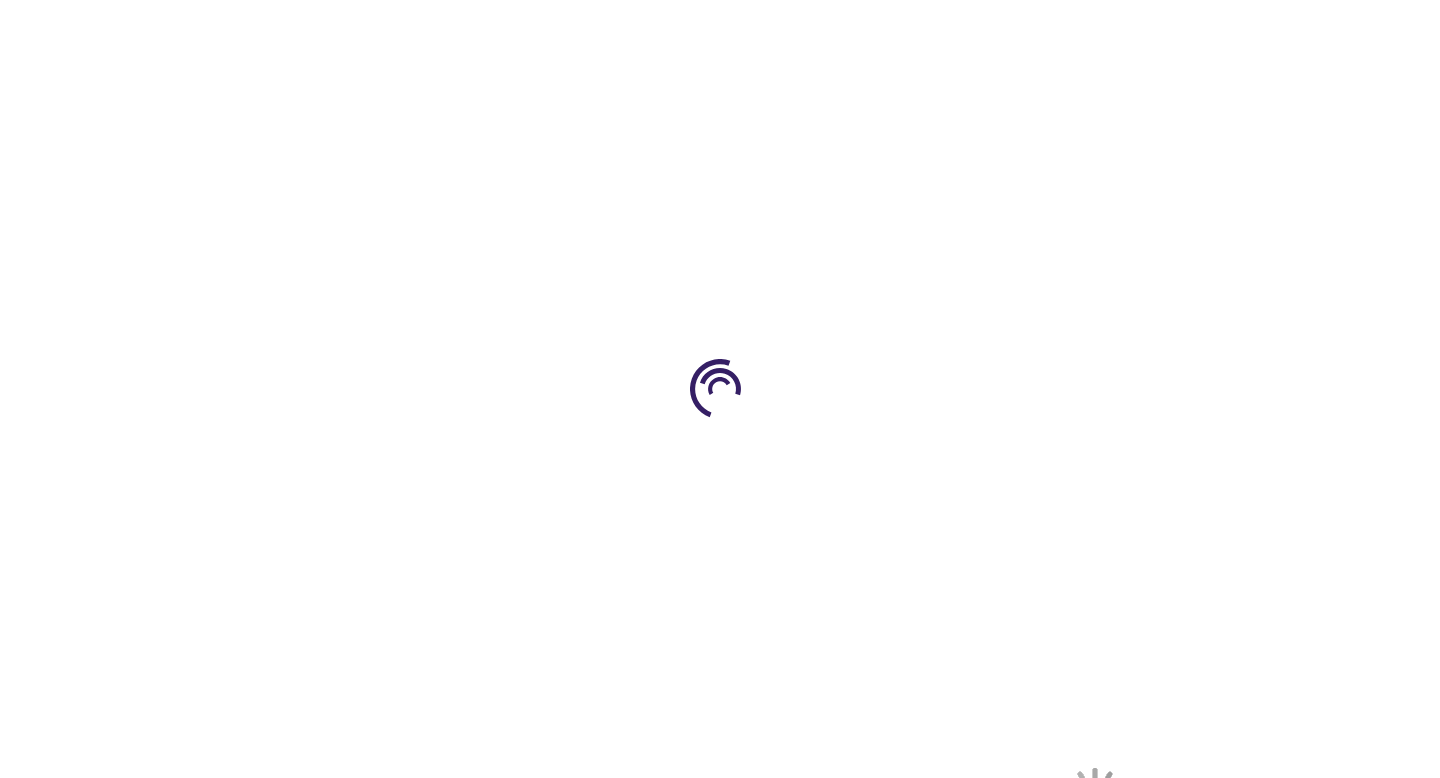 select on "US" 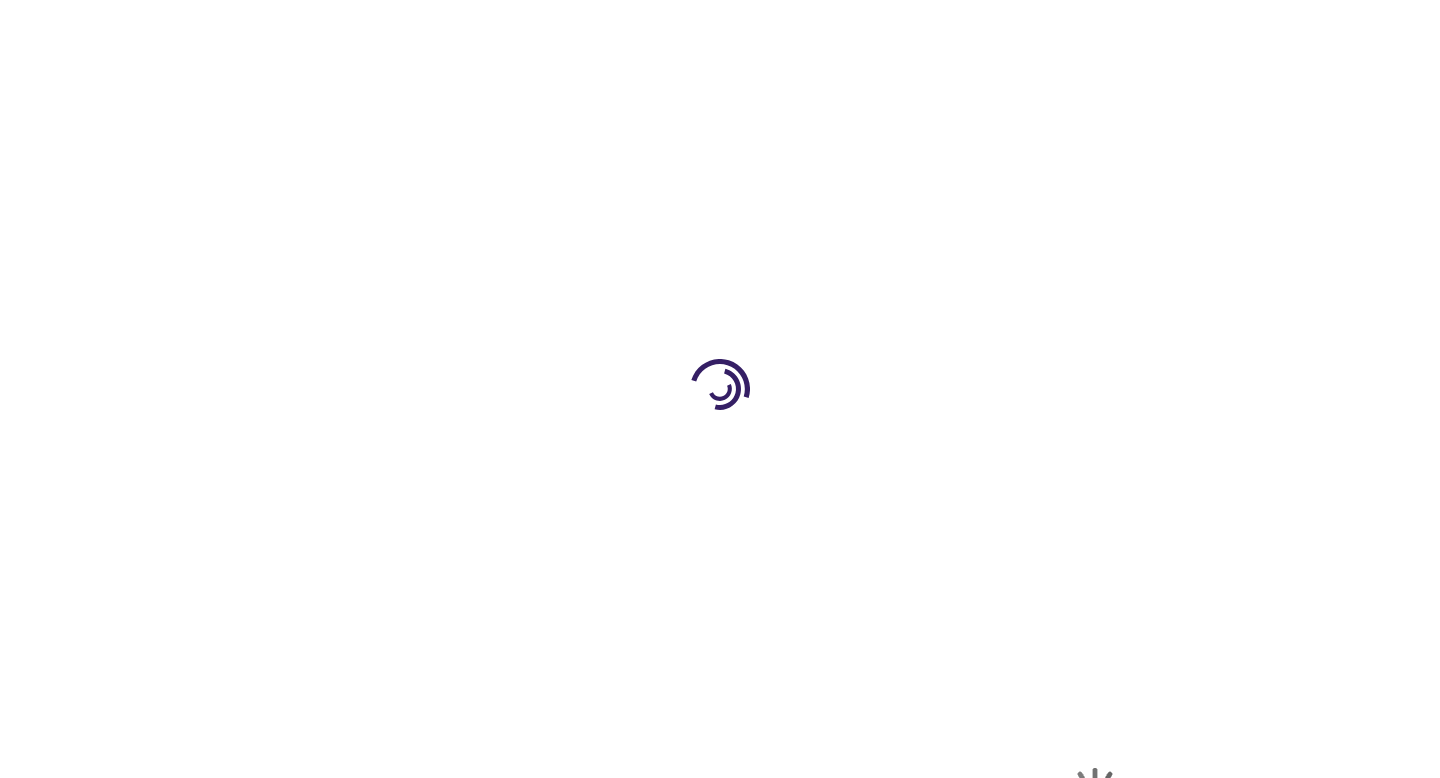select on "18" 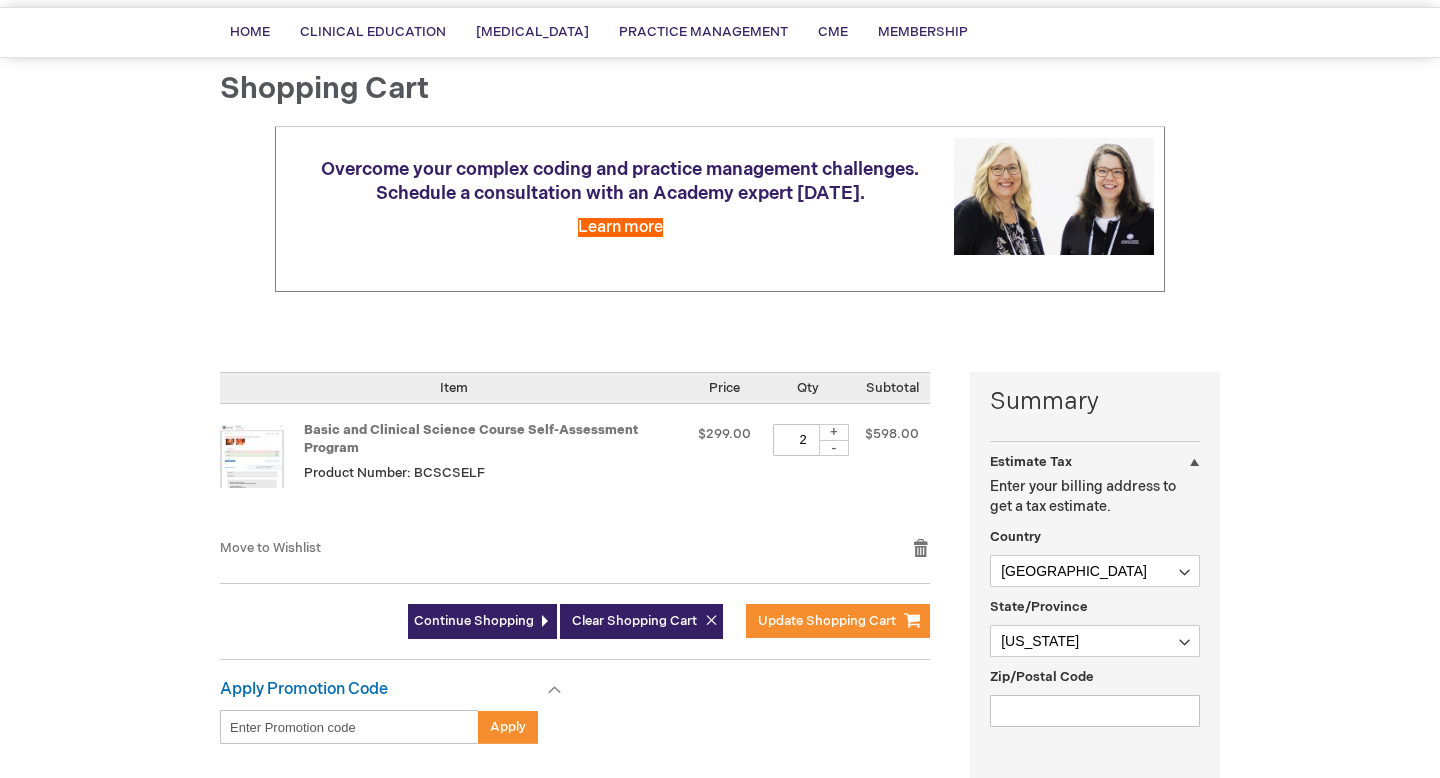 scroll, scrollTop: 145, scrollLeft: 0, axis: vertical 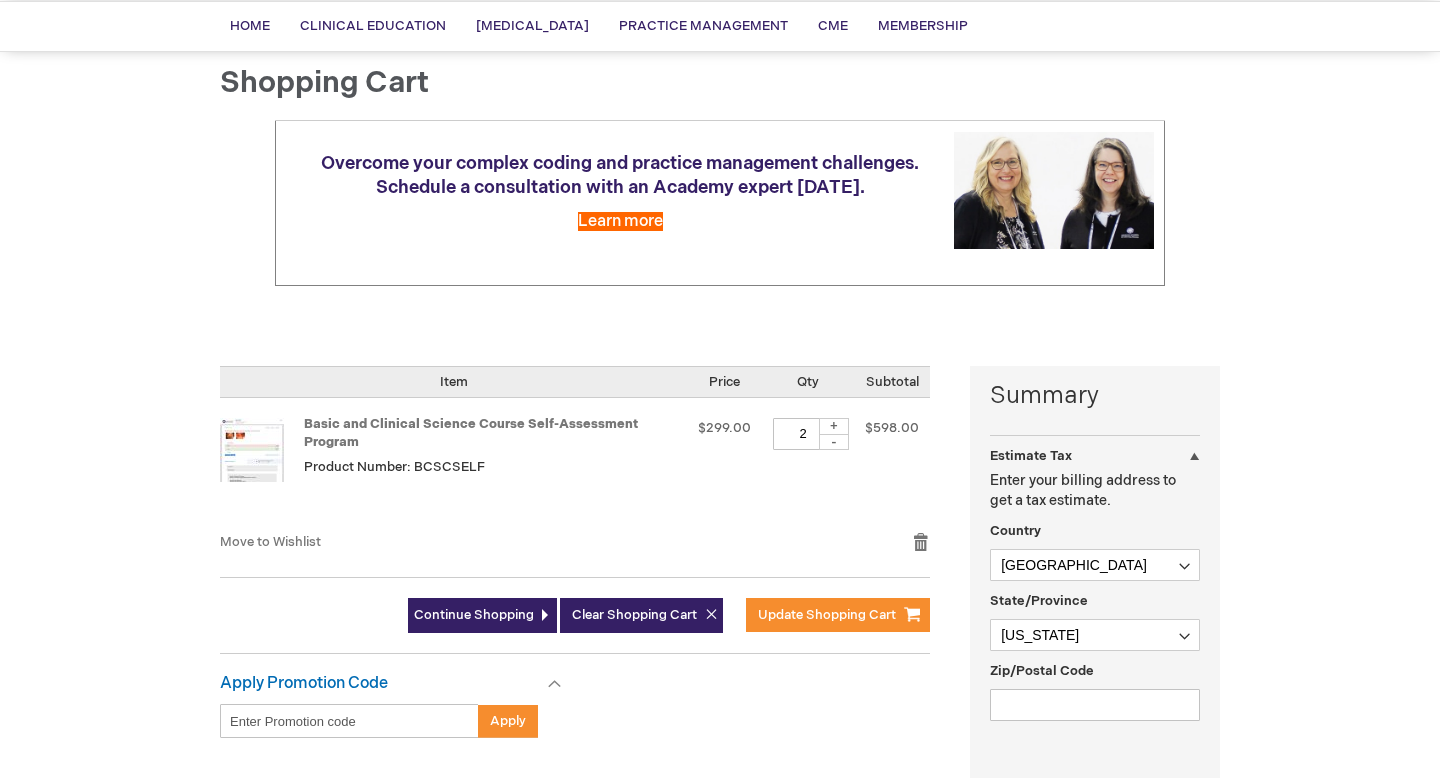 click on "-" at bounding box center (834, 442) 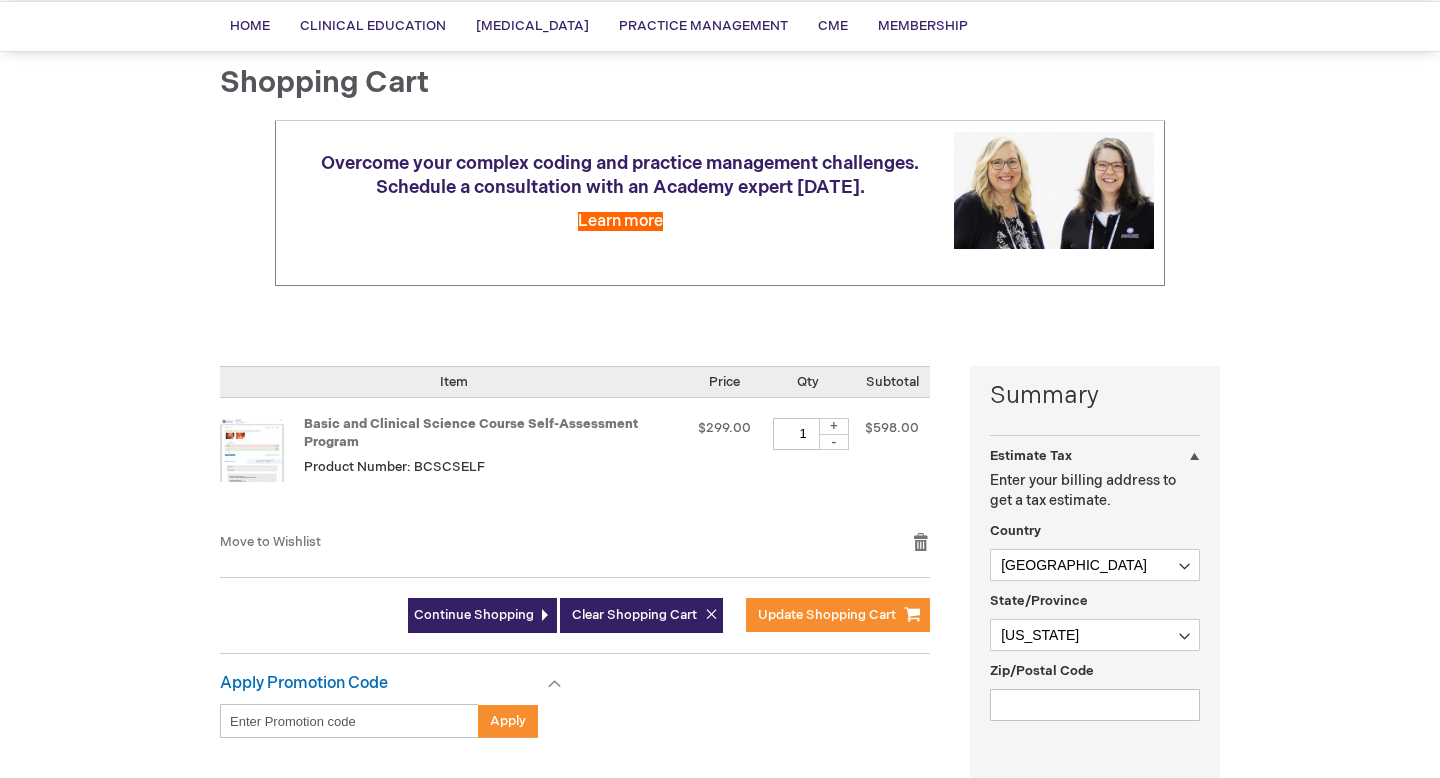click on "$598.00" at bounding box center [892, 465] 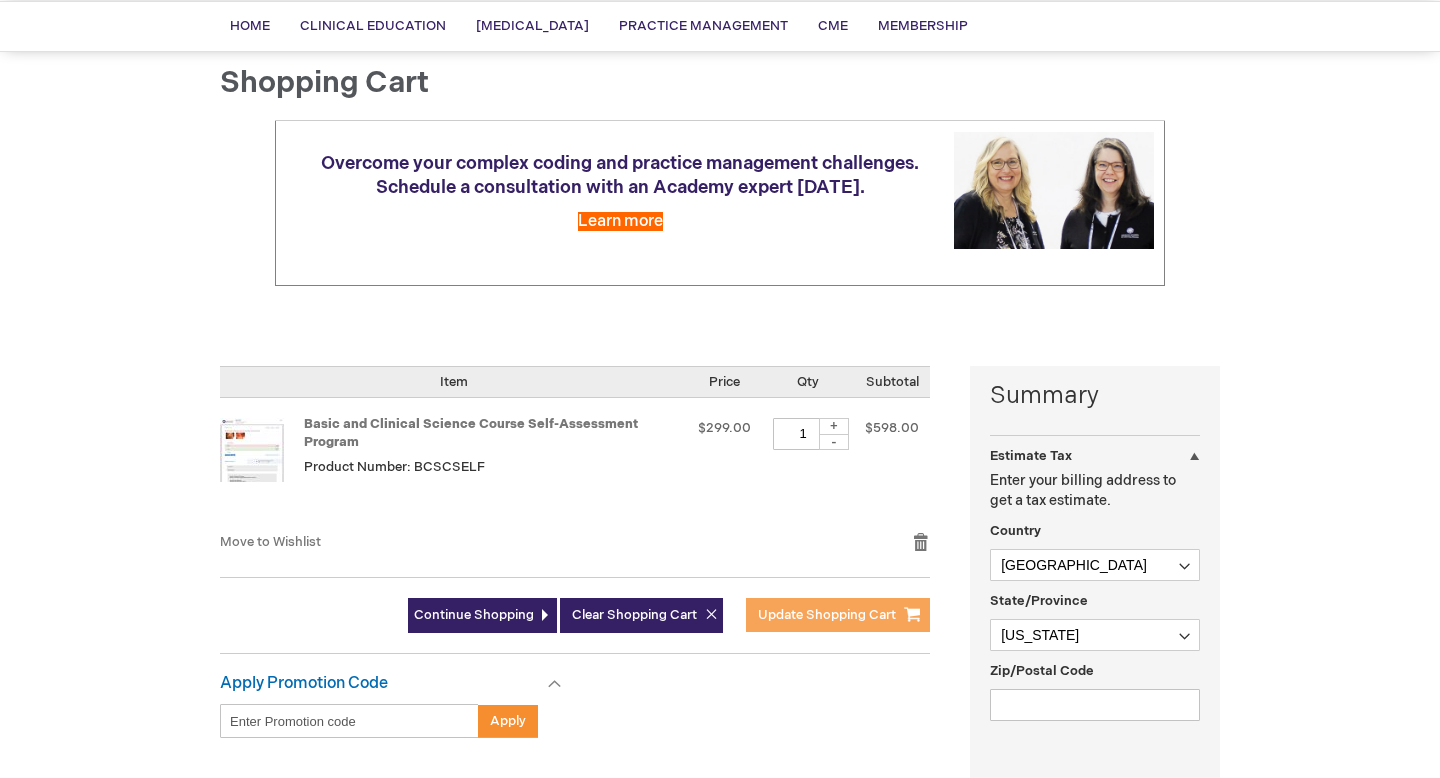click on "Update Shopping Cart" at bounding box center (838, 615) 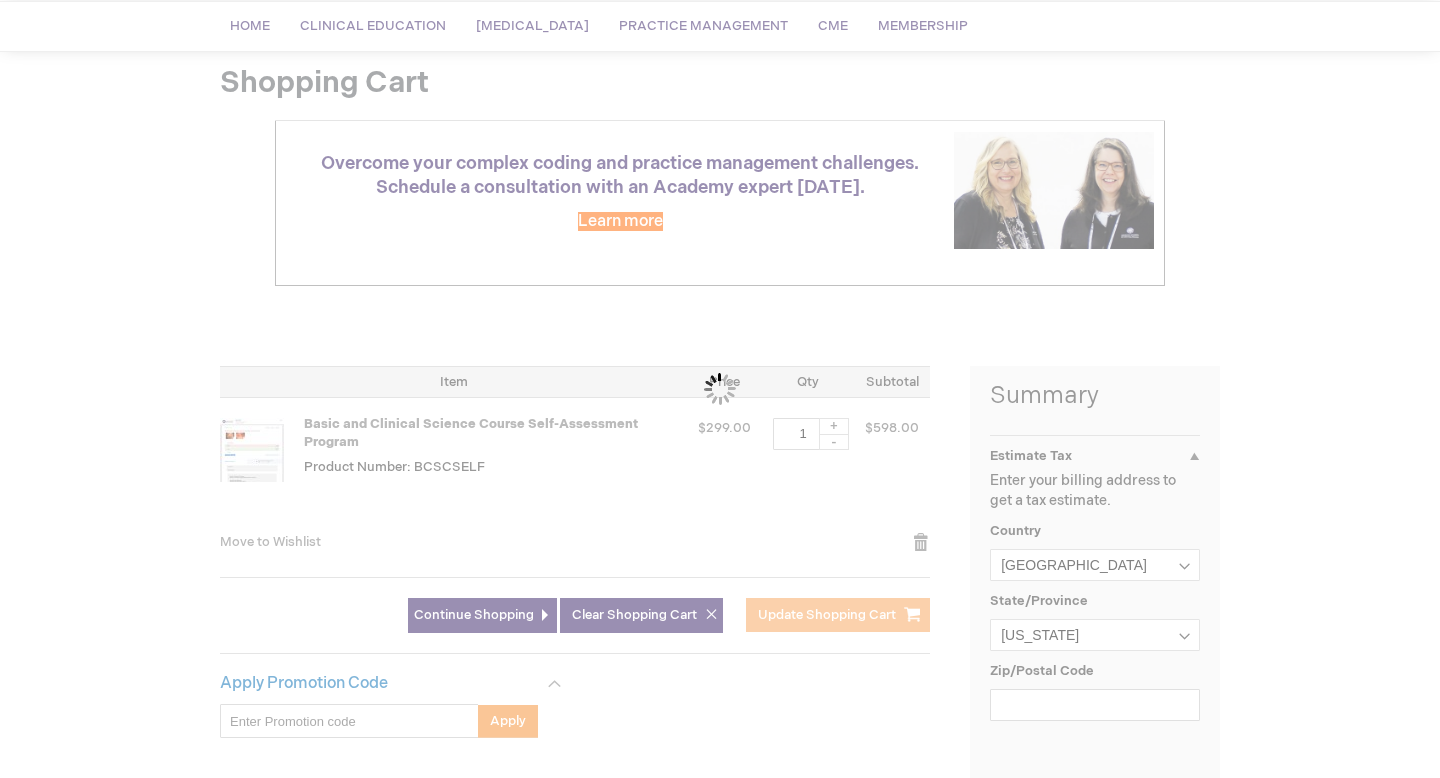 scroll, scrollTop: 147, scrollLeft: 0, axis: vertical 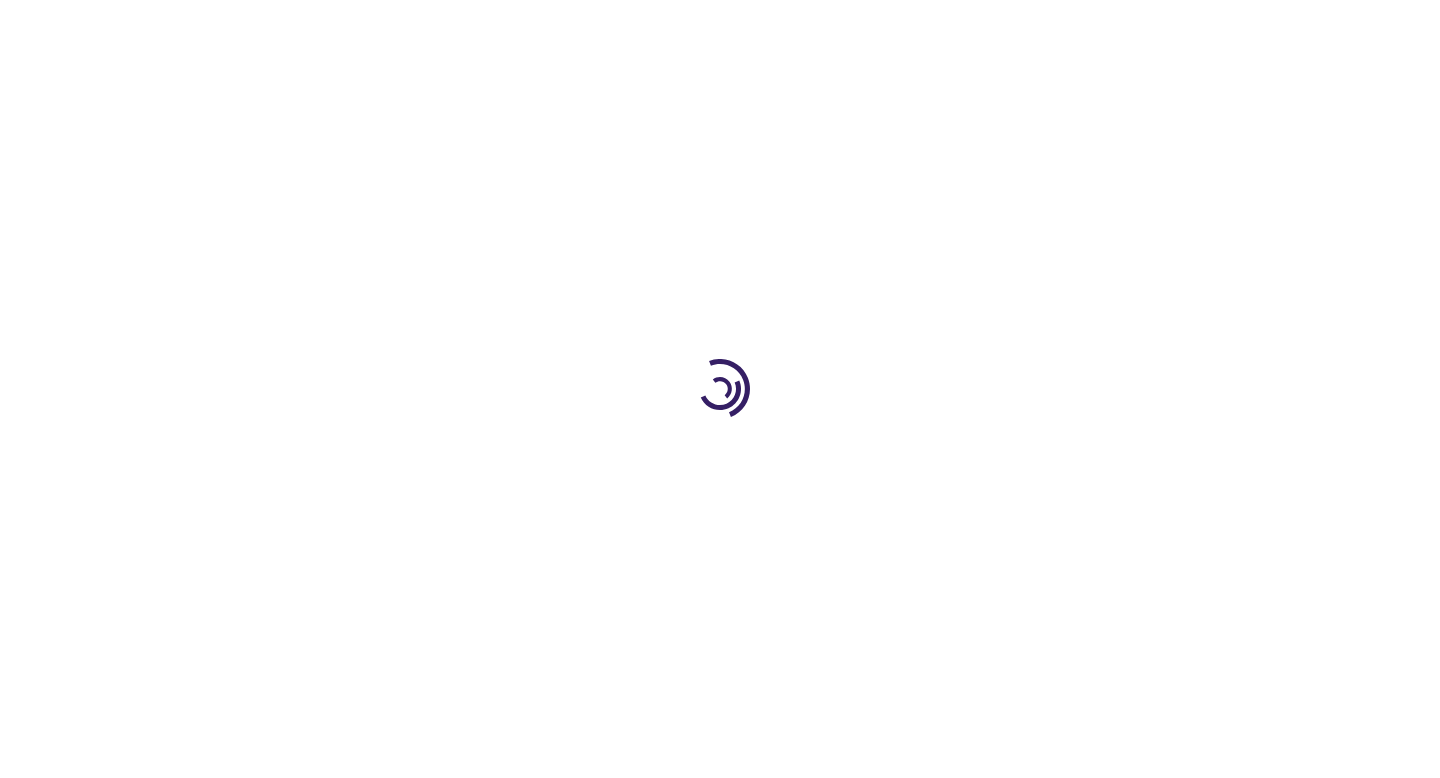 select on "US" 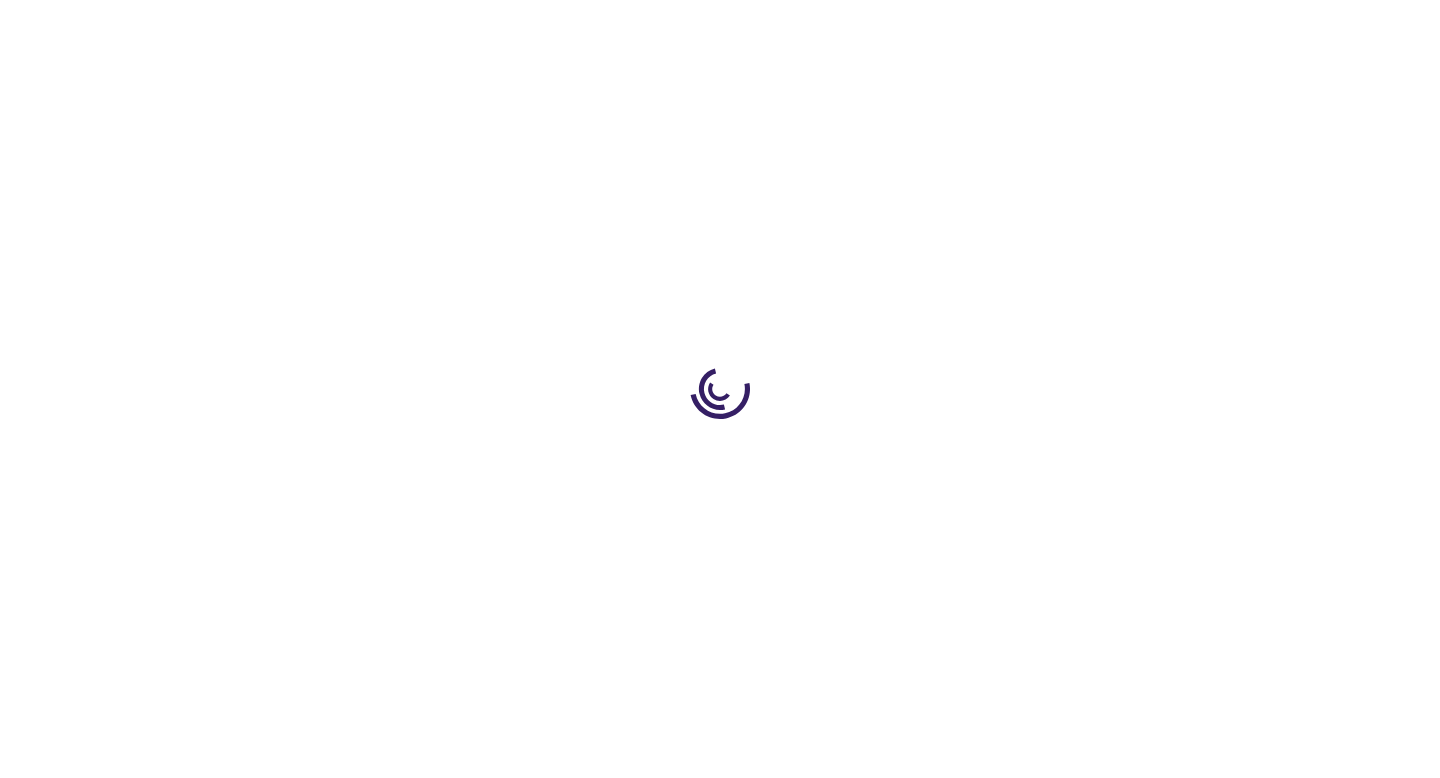 select on "18" 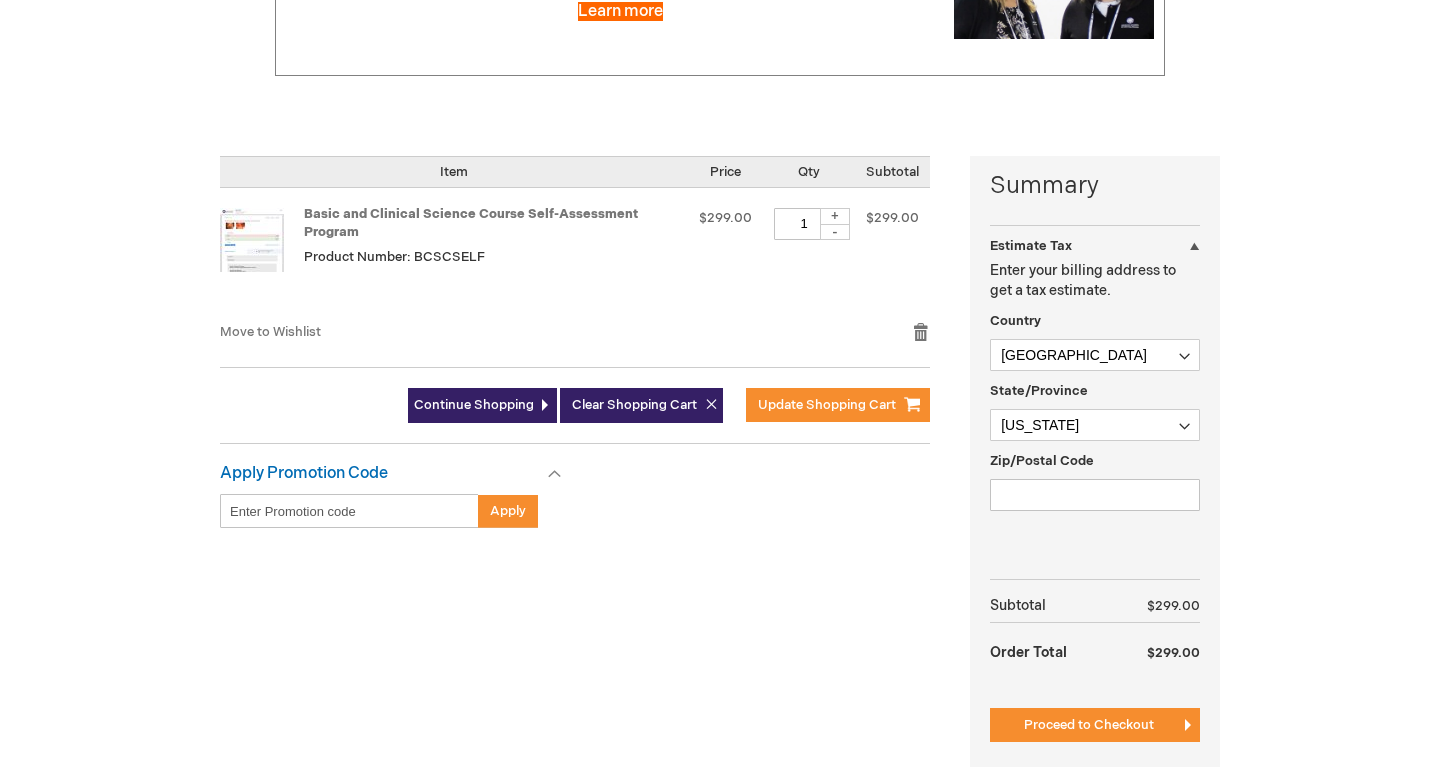 scroll, scrollTop: 384, scrollLeft: 0, axis: vertical 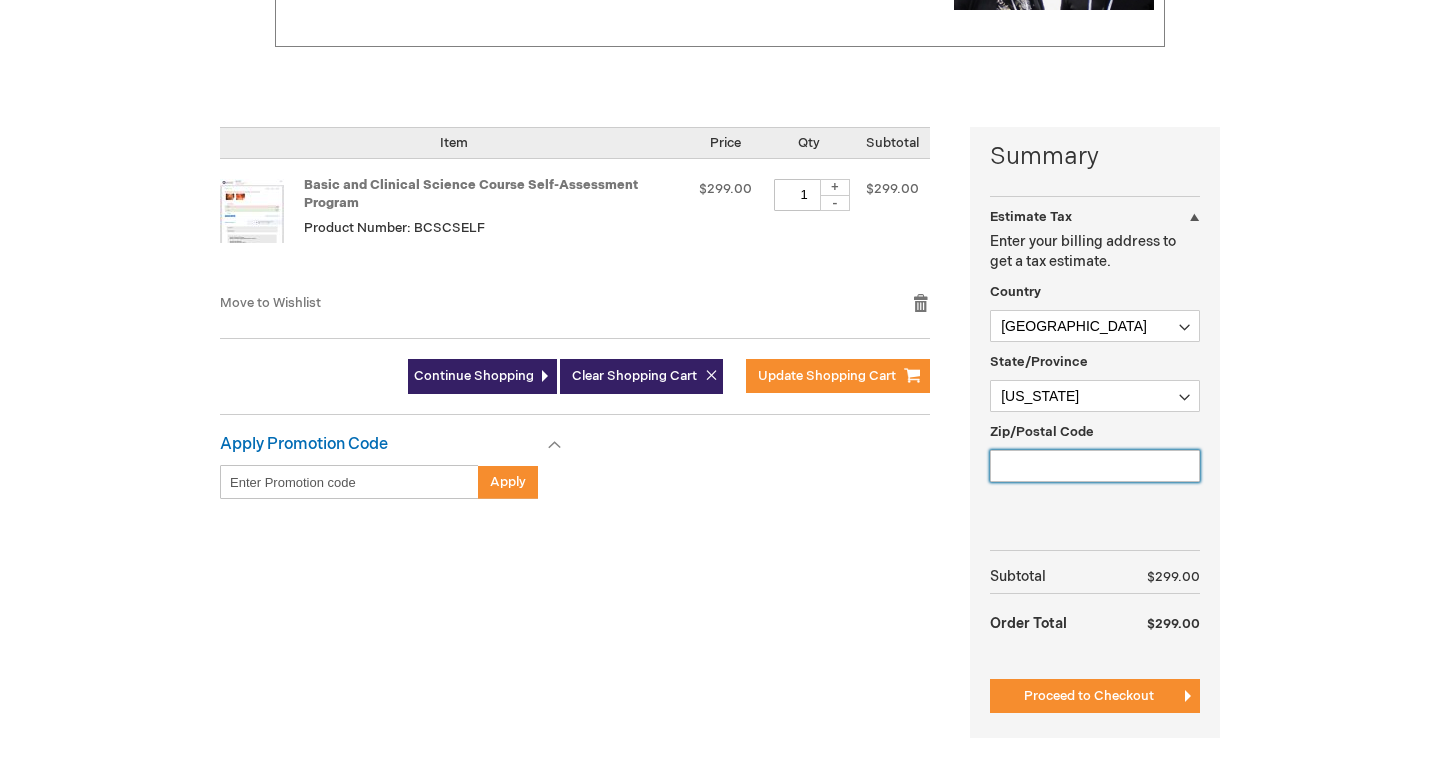 click on "Zip/Postal Code" at bounding box center (1095, 466) 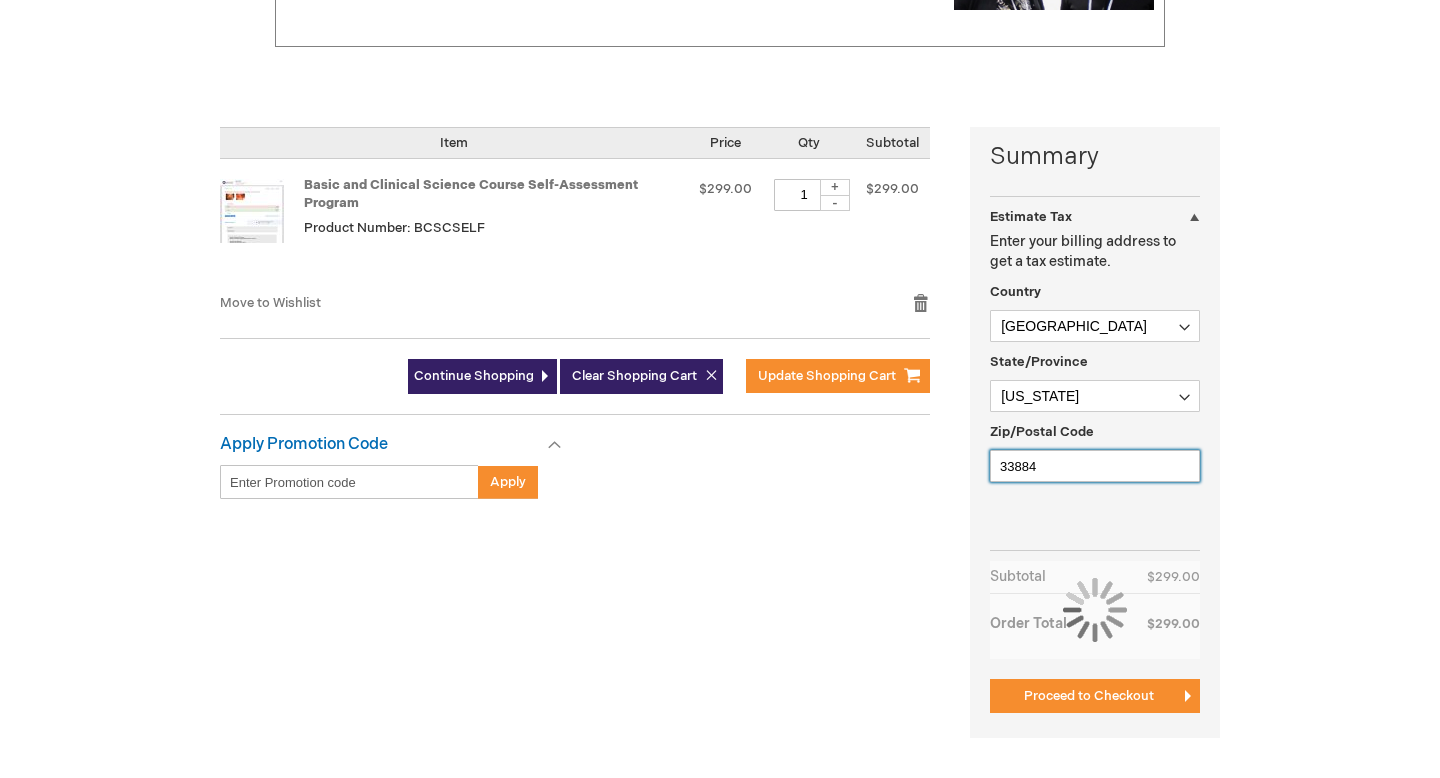 type on "33884" 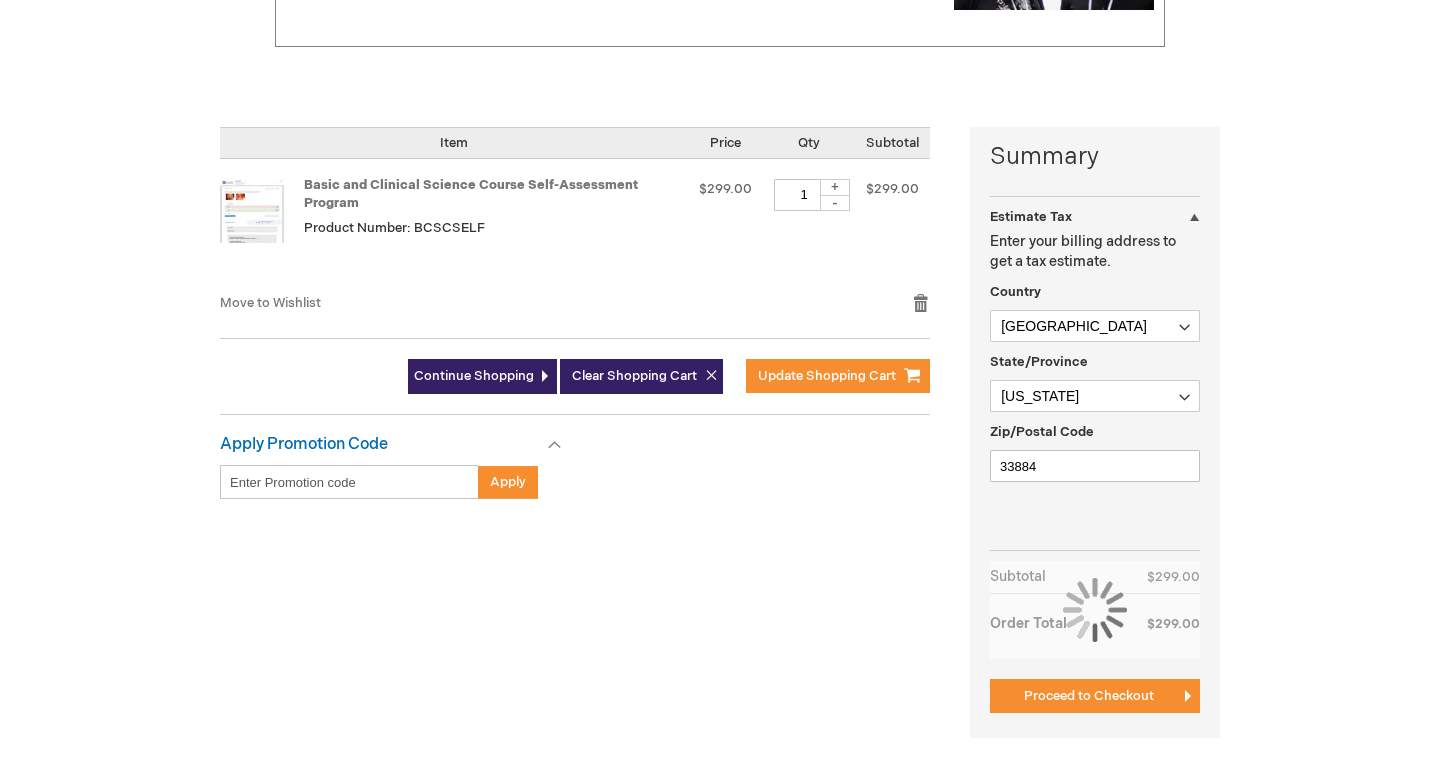 click on "Summary
Estimate Tax
Estimate Tax
Enter your billing address to get a tax estimate.
Country
Afghanistan Åland Islands Albania Algeria American Samoa Andorra Angola Anguilla Antarctica Antigua & Barbuda Argentina Armenia Aruba Australia Austria Azerbaijan Bahamas Bahrain Bangladesh Barbados Belarus Belgium Belize Benin Bermuda Bhutan Bolivia Bosnia & Herzegovina Botswana Bouvet Island Brazil British Indian Ocean Territory British Virgin Islands Brunei Bulgaria Burkina Faso Burundi Cambodia Cameroon Canada Cape Verde Caribbean Netherlands Cayman Islands Central African Republic Chad Chile China Christmas Island Cocos (Keeling) Islands Colombia Comoros Congo - Brazzaville Congo - Kinshasa Cook Islands Costa Rica Côte d’Ivoire Croatia Cuba Curaçao Cyprus Czechia Denmark Djibouti Dominica Dominican Republic Ecuador Fiji" at bounding box center (720, 445) 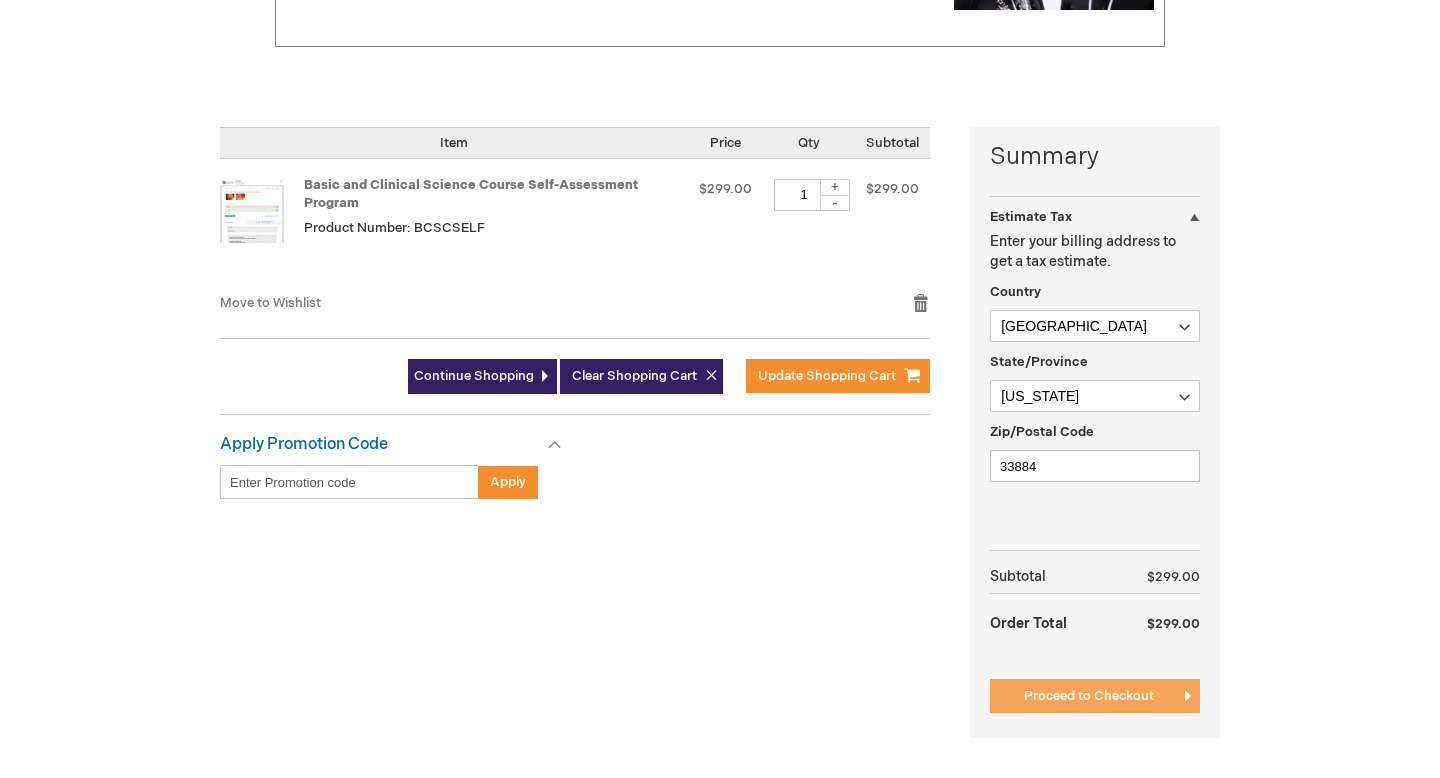 click on "Proceed to Checkout" at bounding box center (1095, 696) 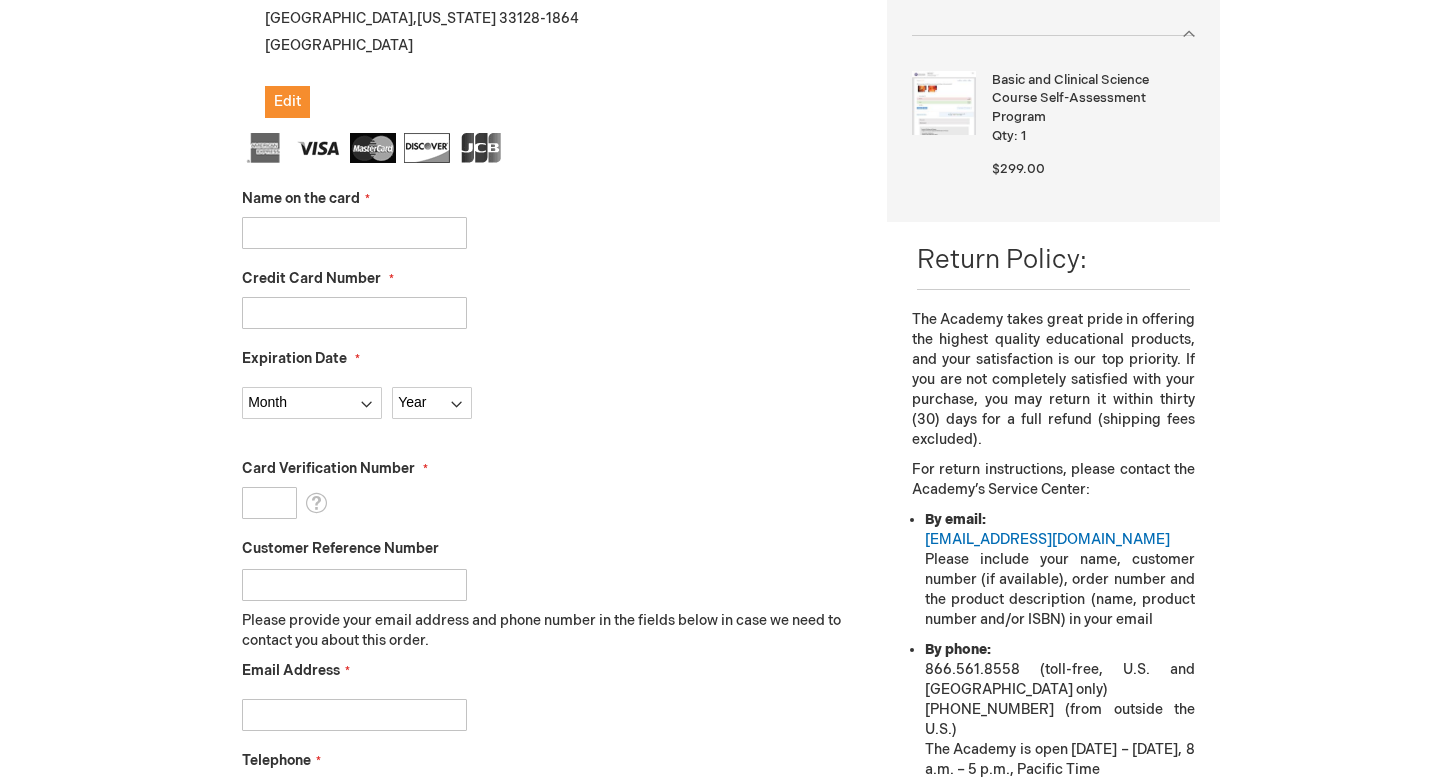 scroll, scrollTop: 500, scrollLeft: 0, axis: vertical 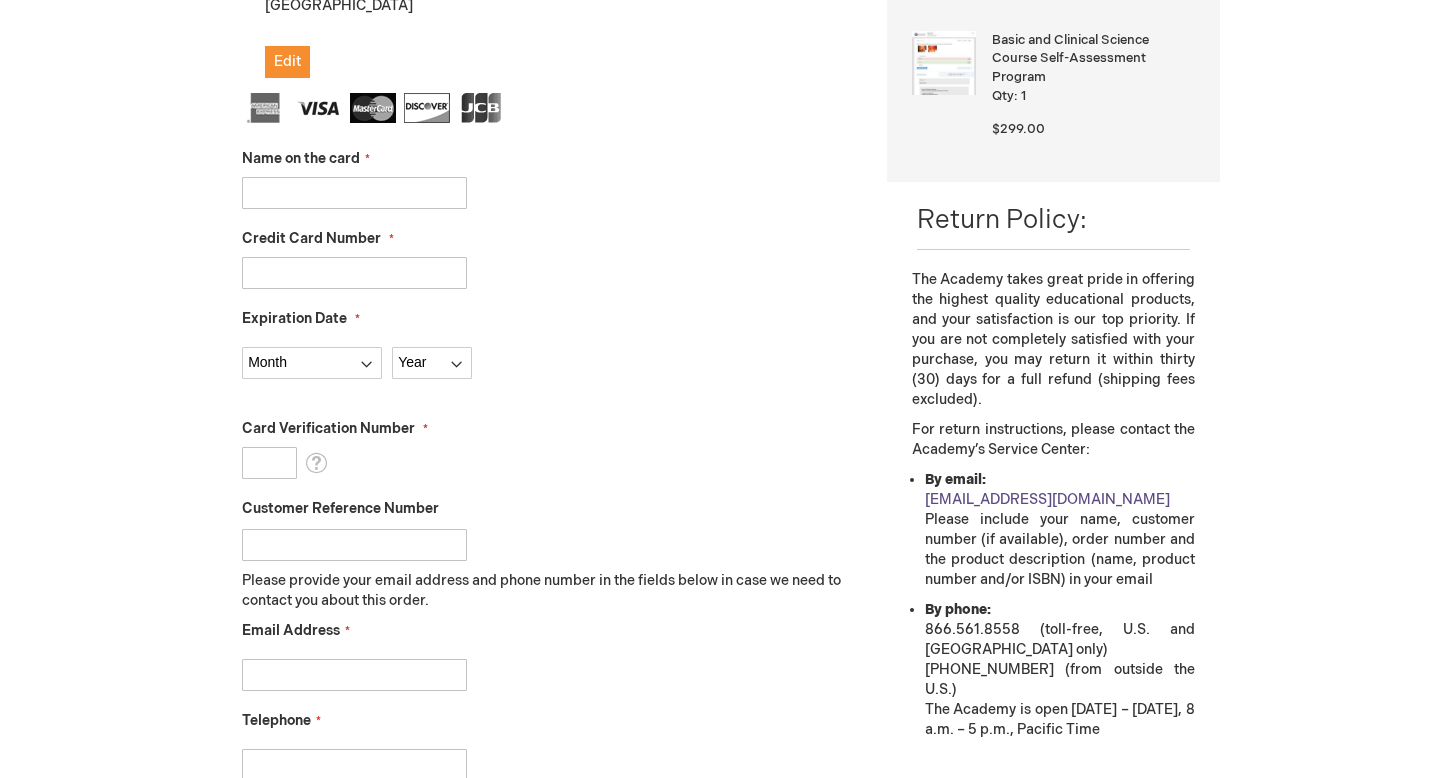click on "[EMAIL_ADDRESS][DOMAIN_NAME]" at bounding box center (1047, 499) 